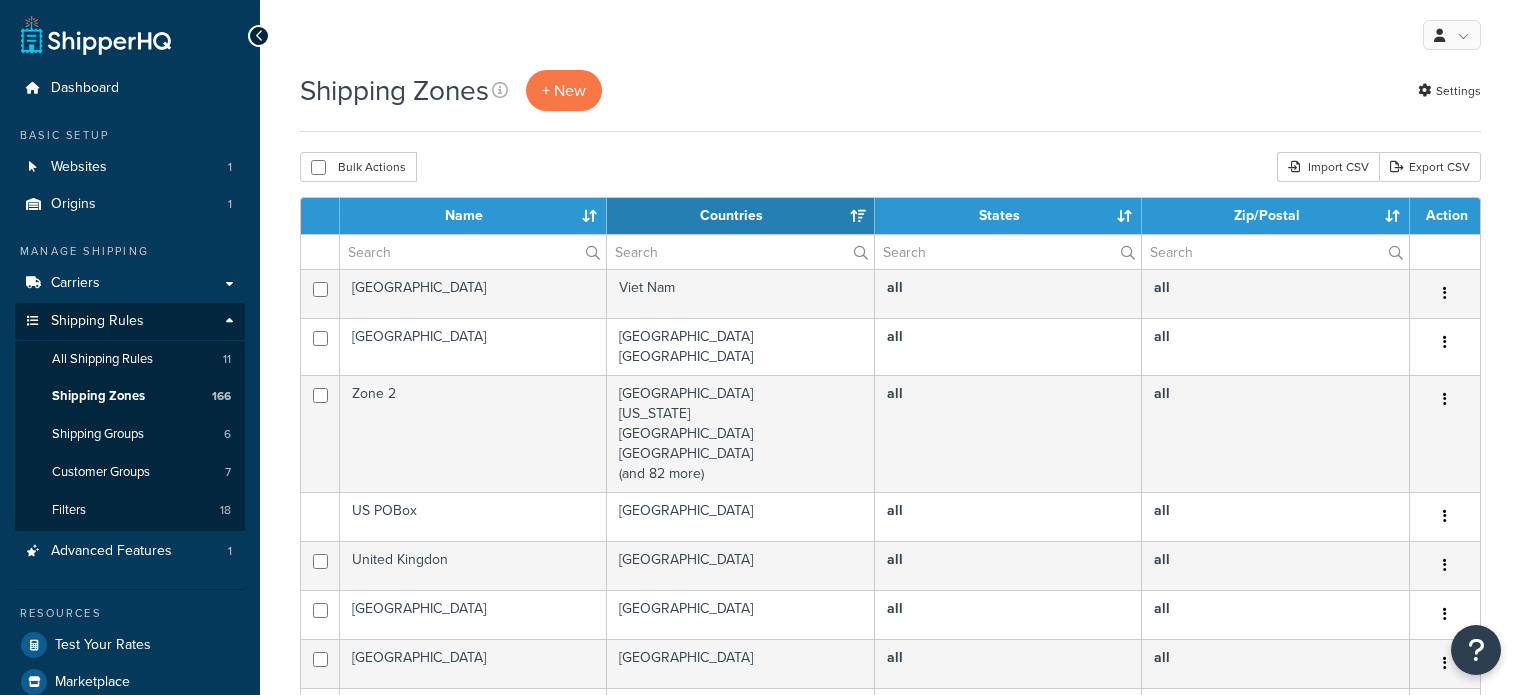 select on "15" 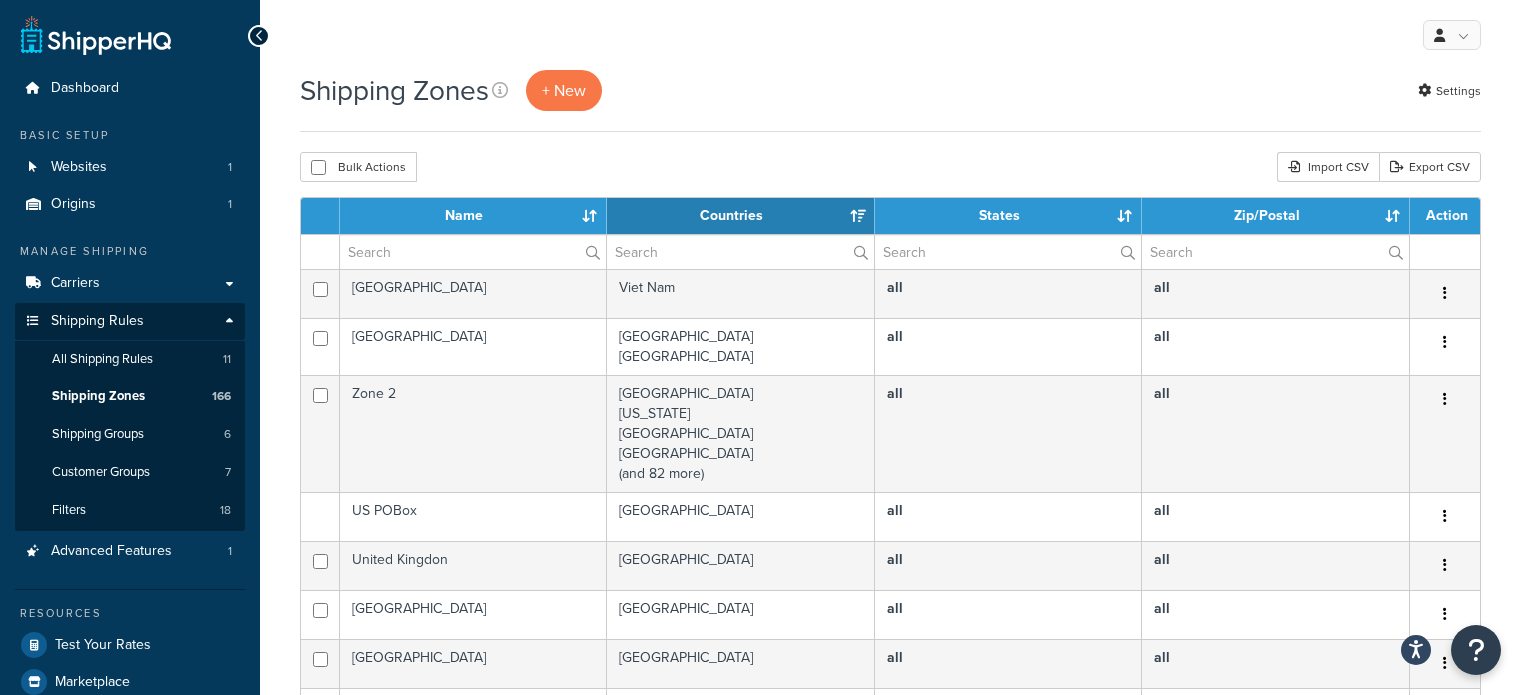 scroll, scrollTop: 0, scrollLeft: 0, axis: both 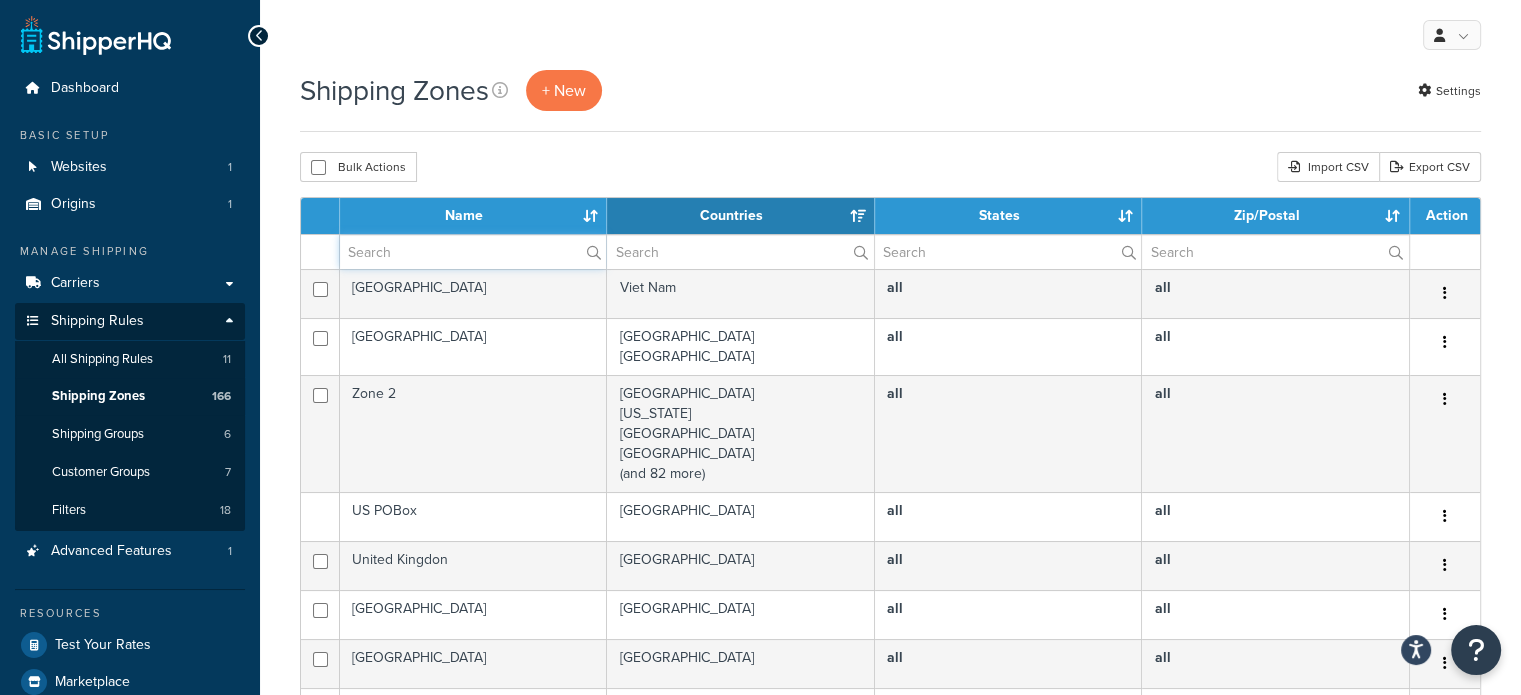 click at bounding box center (473, 252) 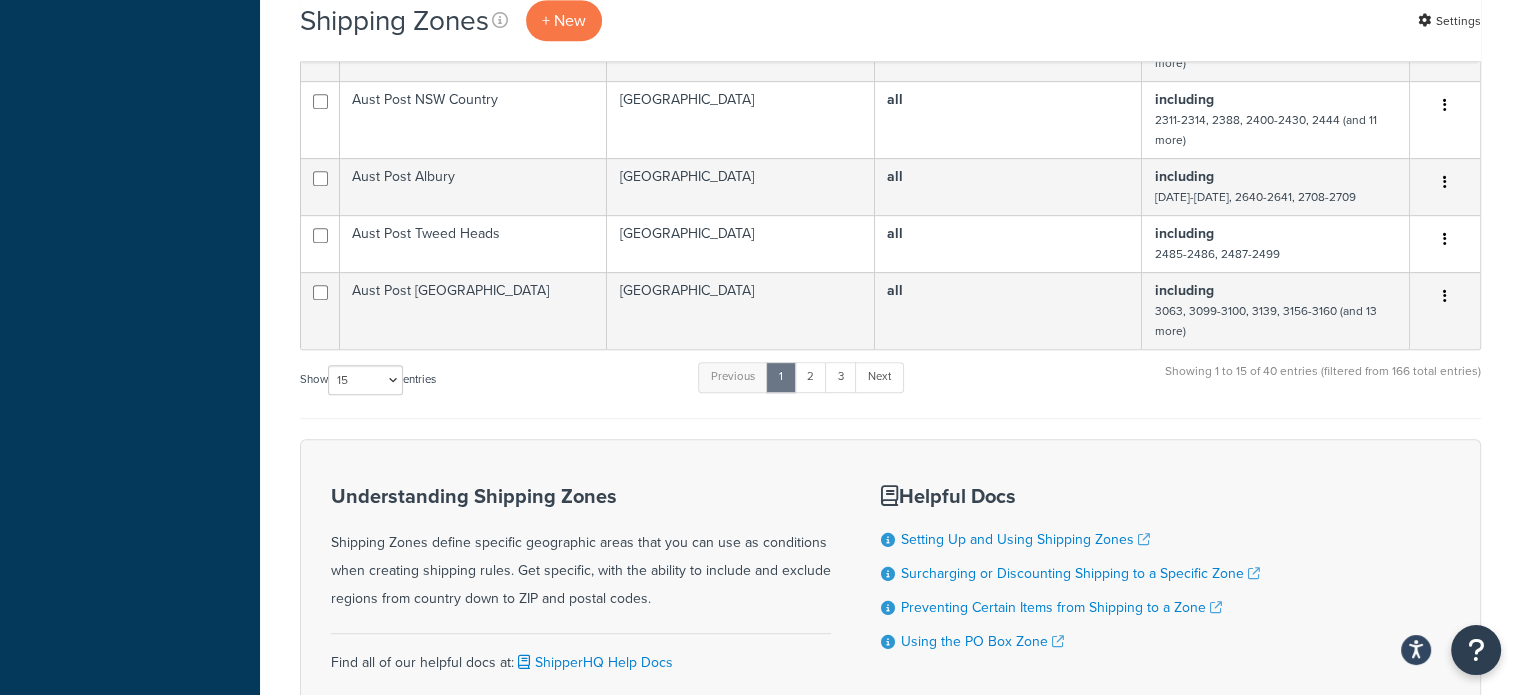 scroll, scrollTop: 1000, scrollLeft: 0, axis: vertical 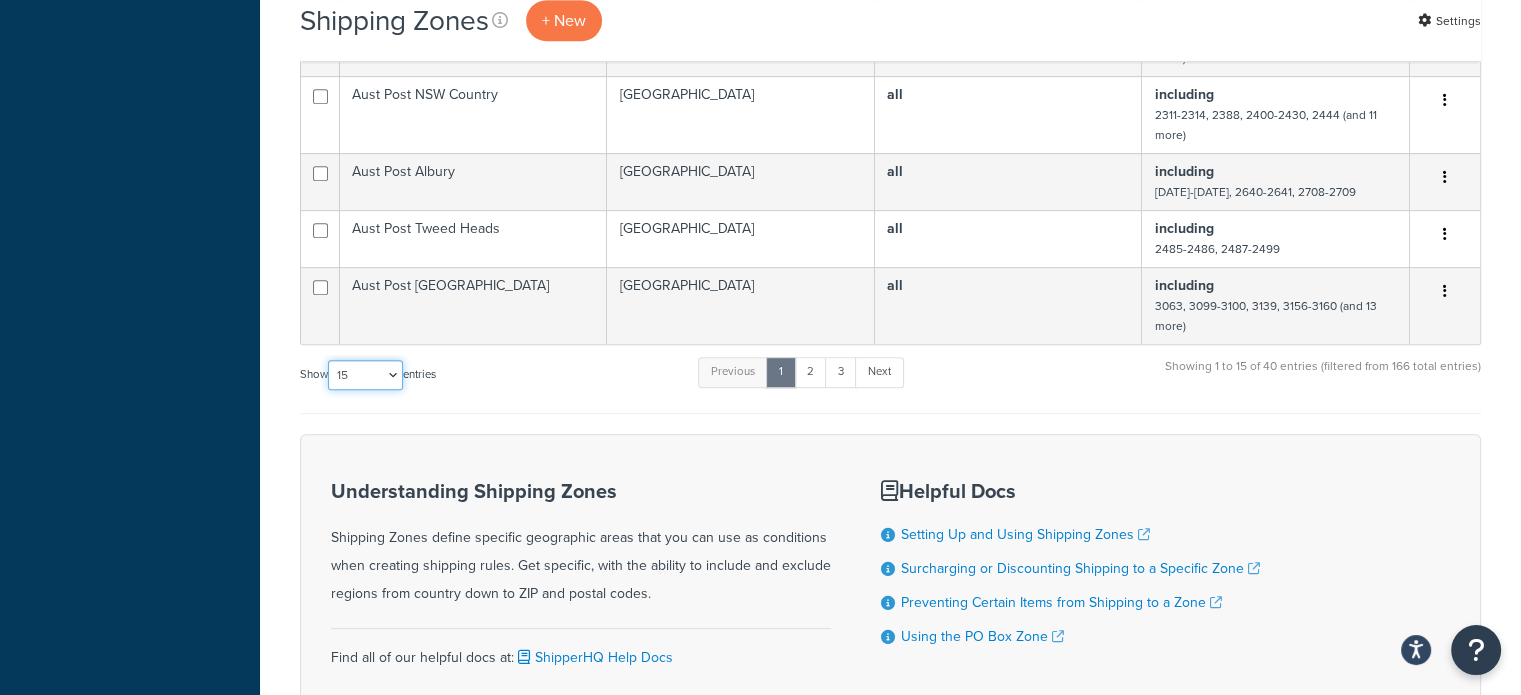 click on "10 15 25 50 100" at bounding box center [365, 375] 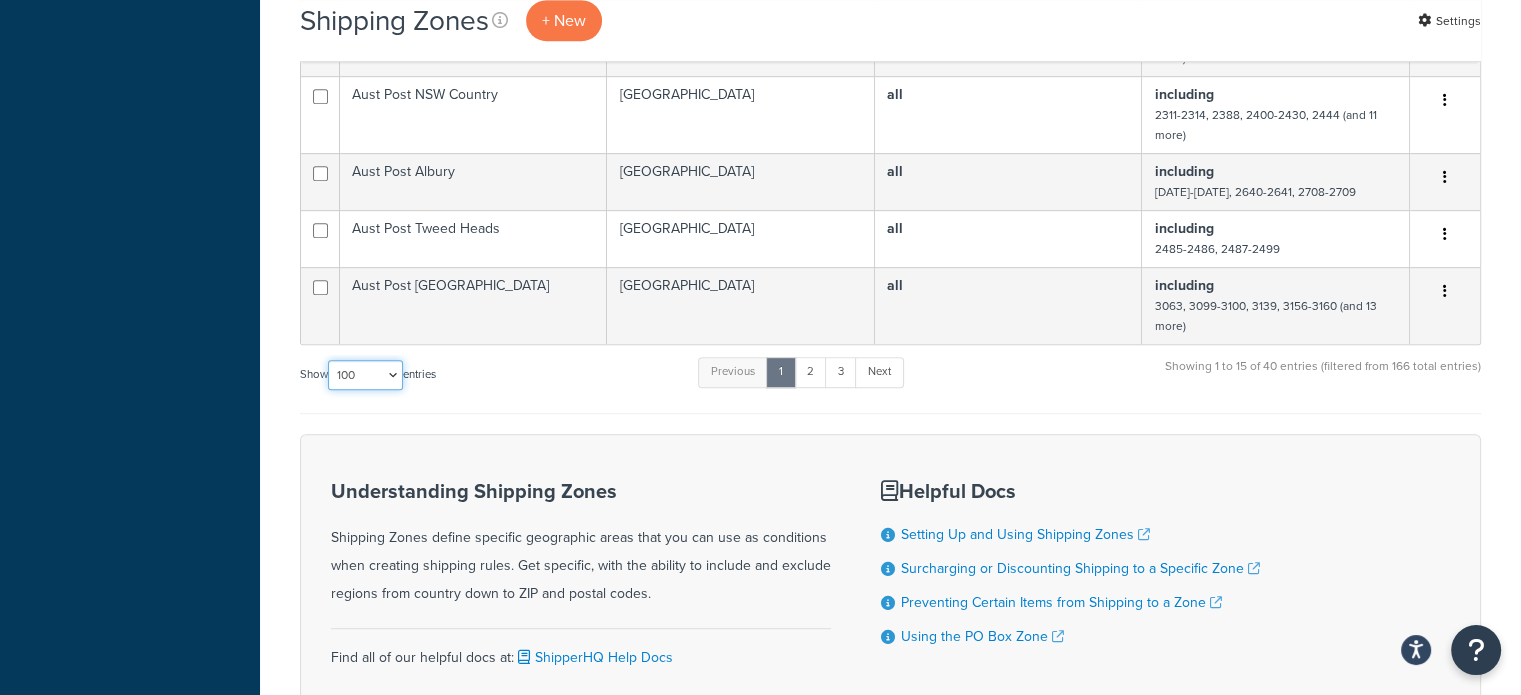 click on "10 15 25 50 100" at bounding box center [365, 375] 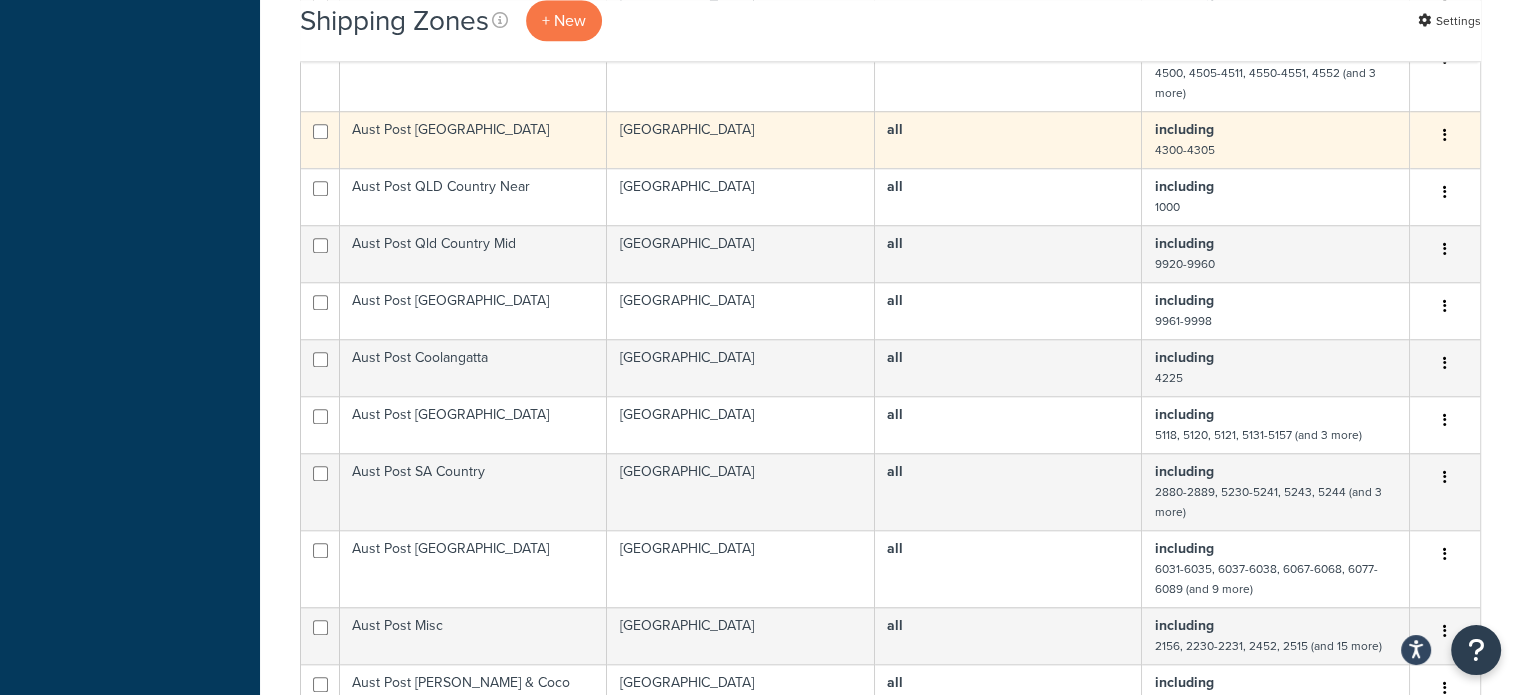 scroll, scrollTop: 1700, scrollLeft: 0, axis: vertical 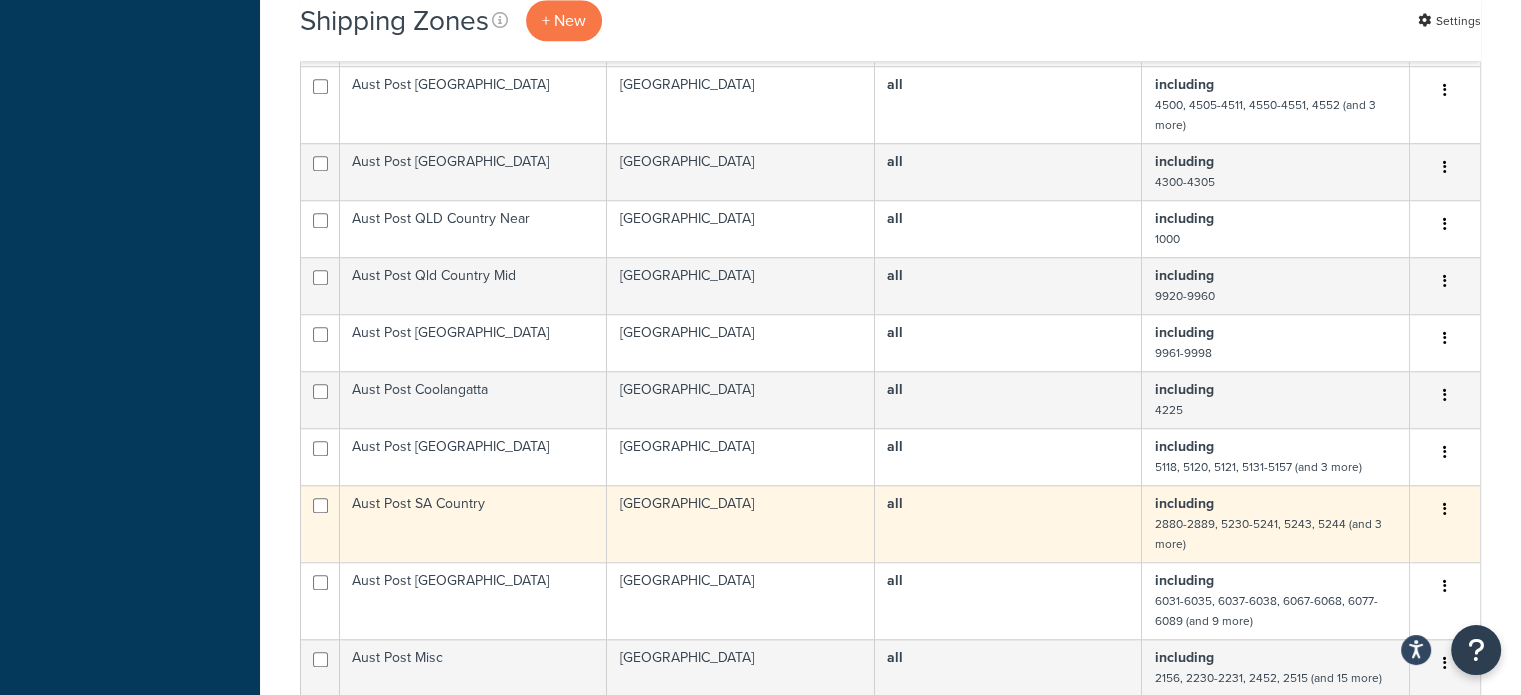 click on "Aust Post SA Country" at bounding box center [473, 523] 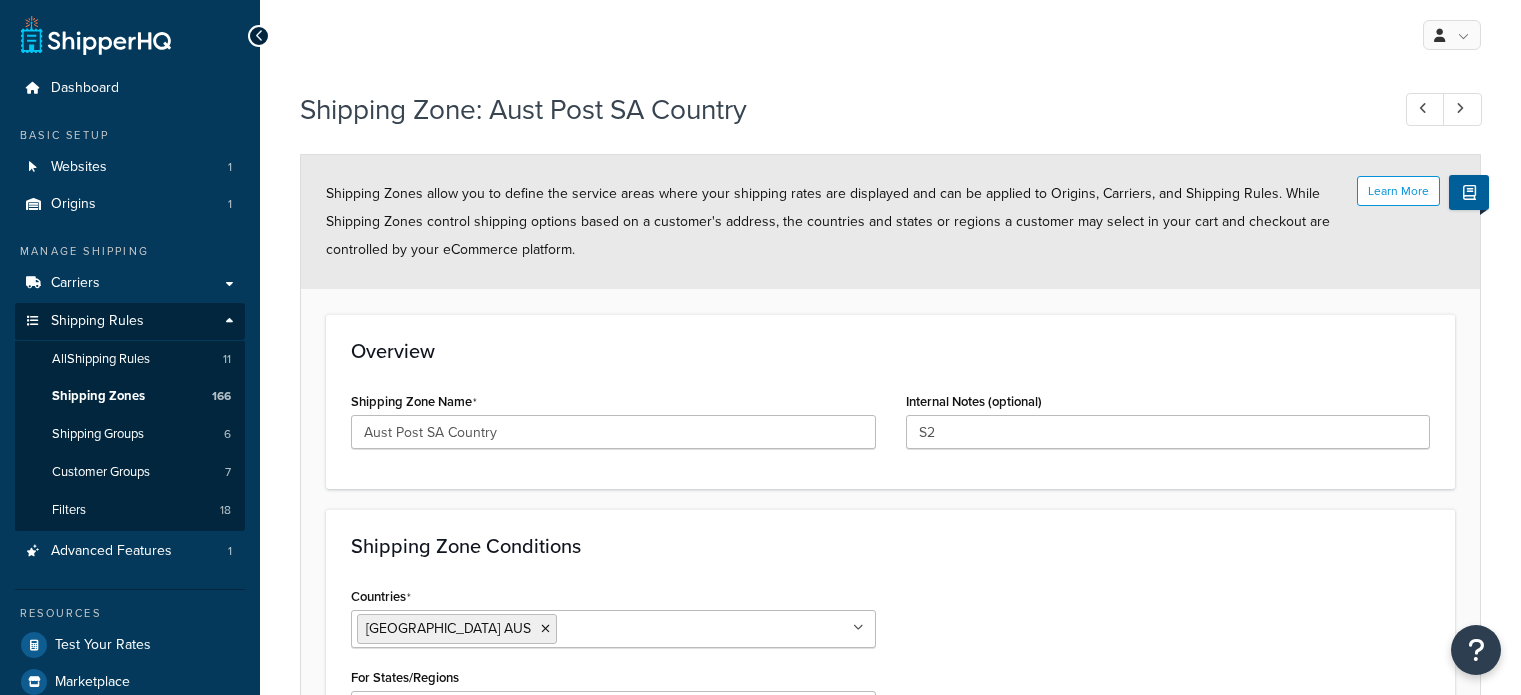 select on "including" 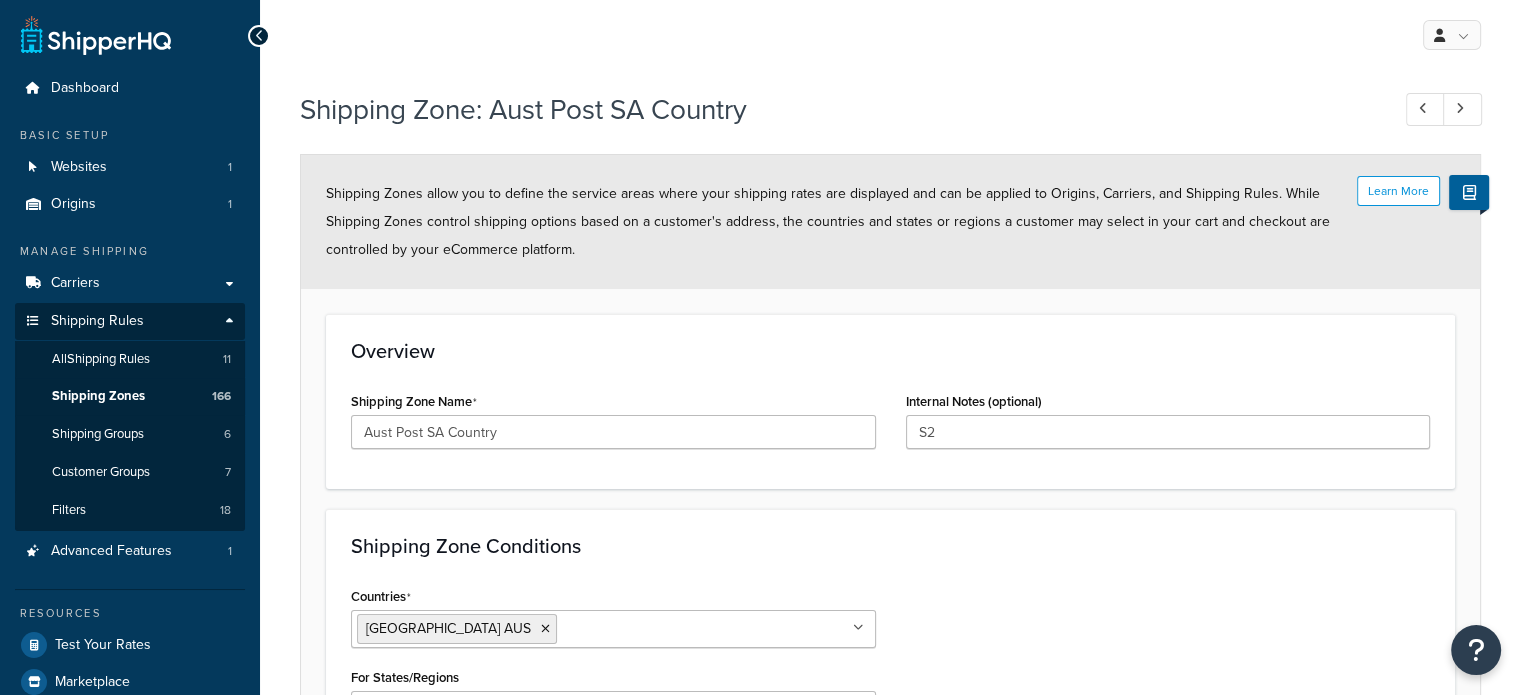 scroll, scrollTop: 0, scrollLeft: 0, axis: both 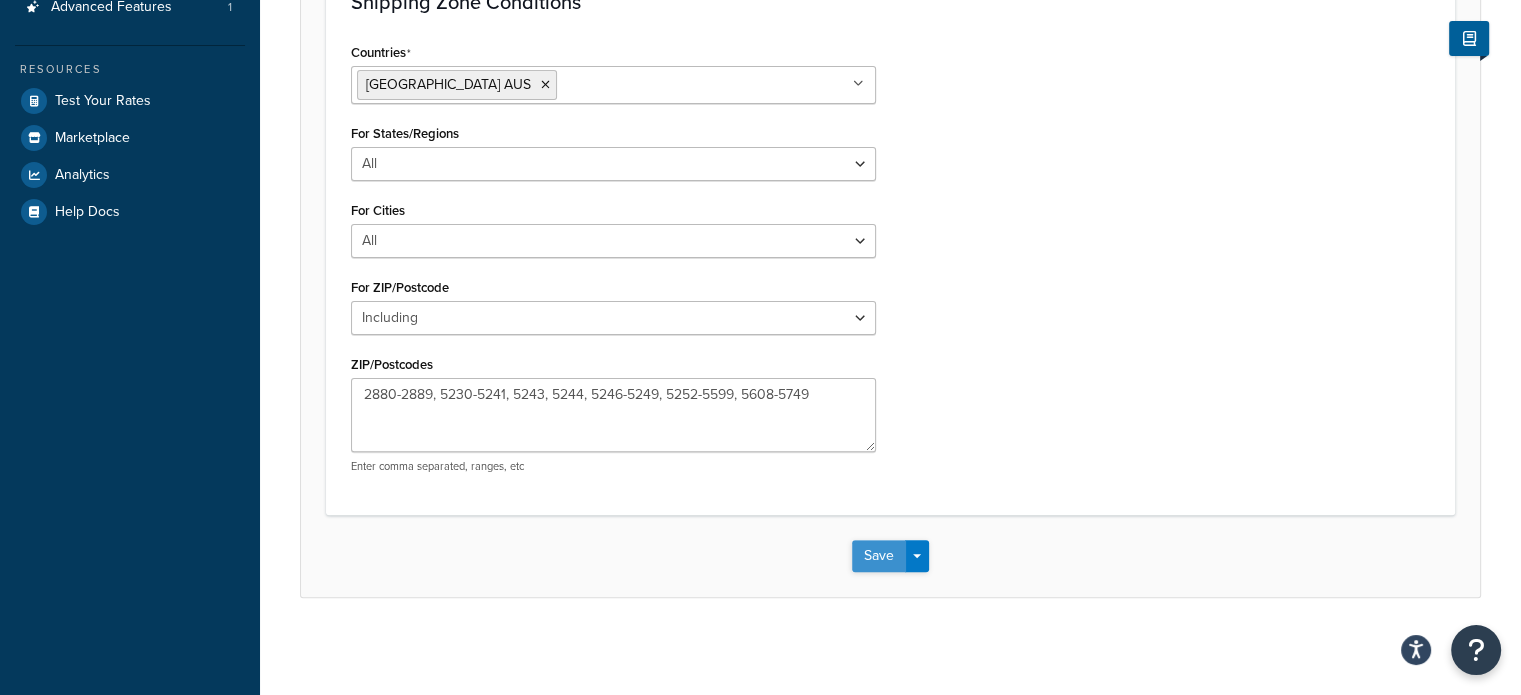 click on "Save" at bounding box center (879, 556) 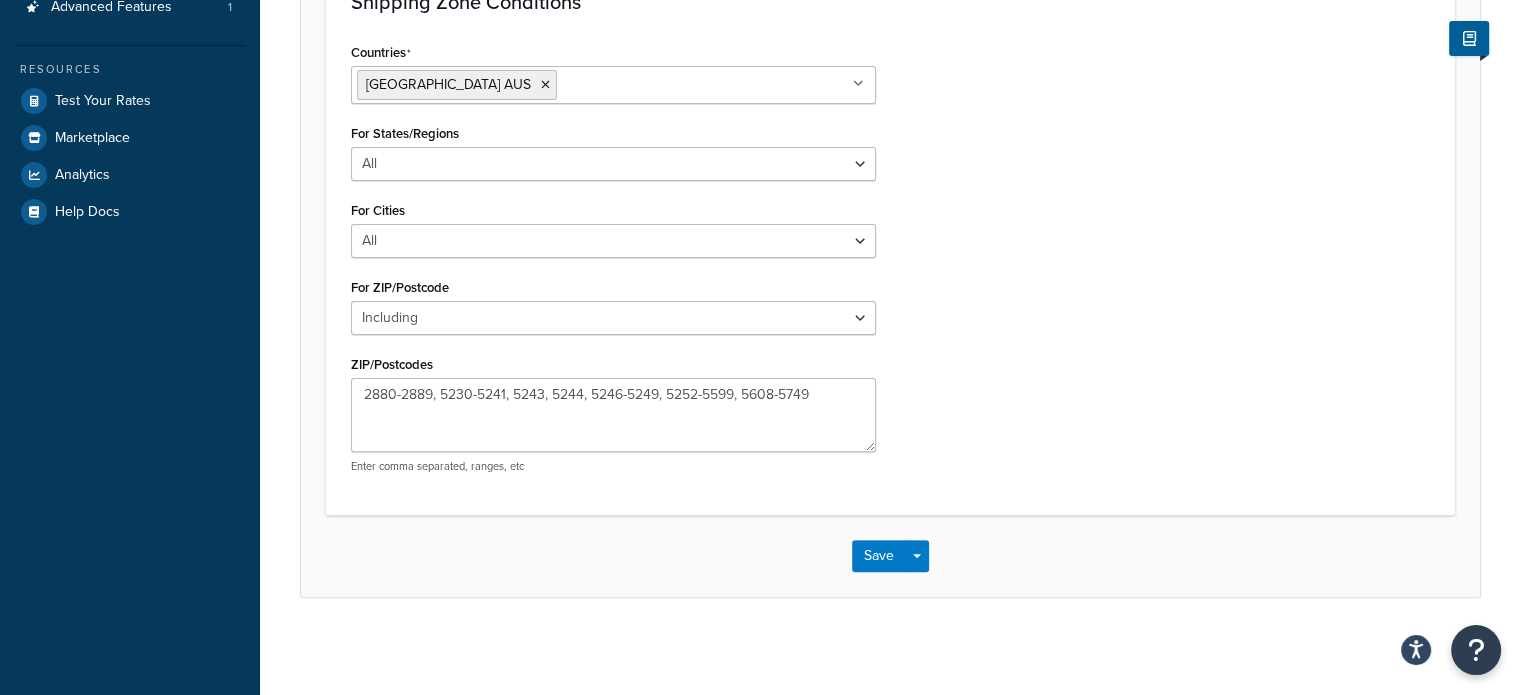 scroll, scrollTop: 0, scrollLeft: 0, axis: both 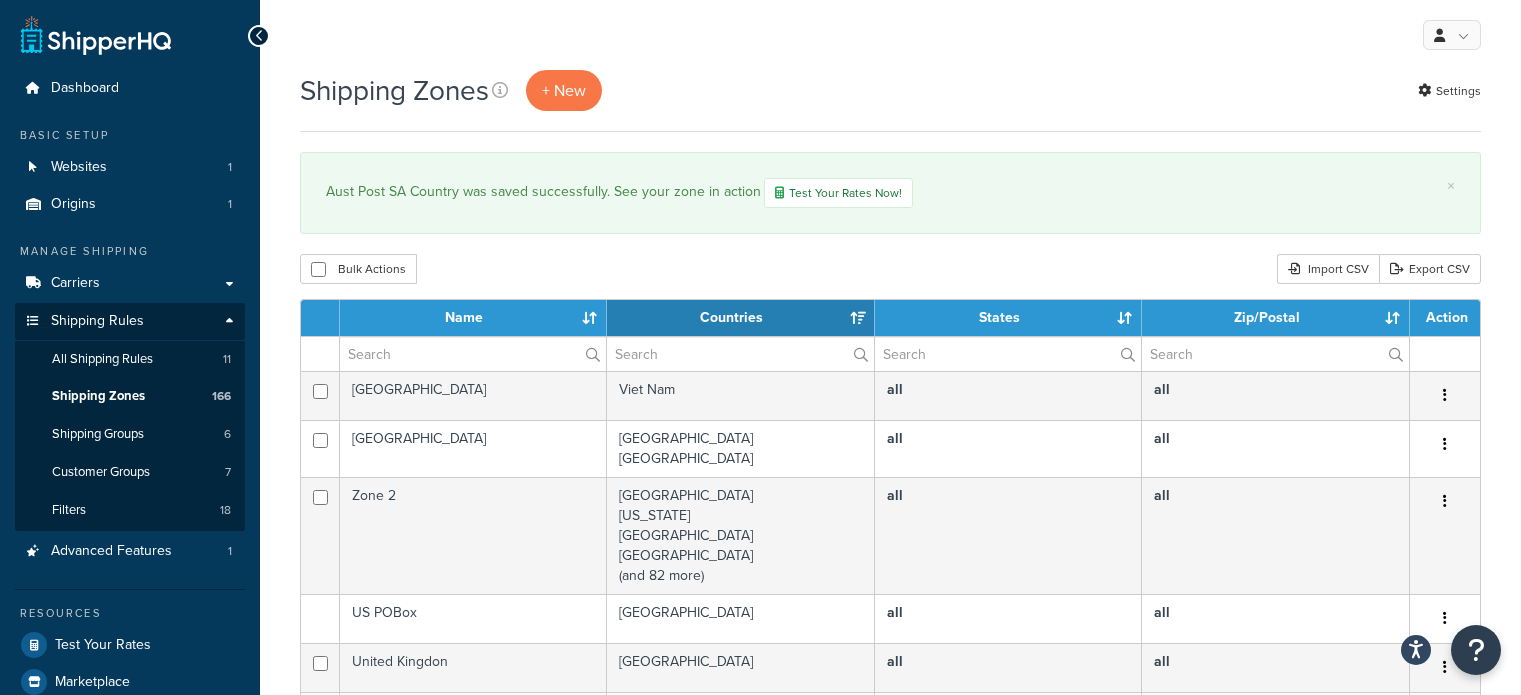 select on "15" 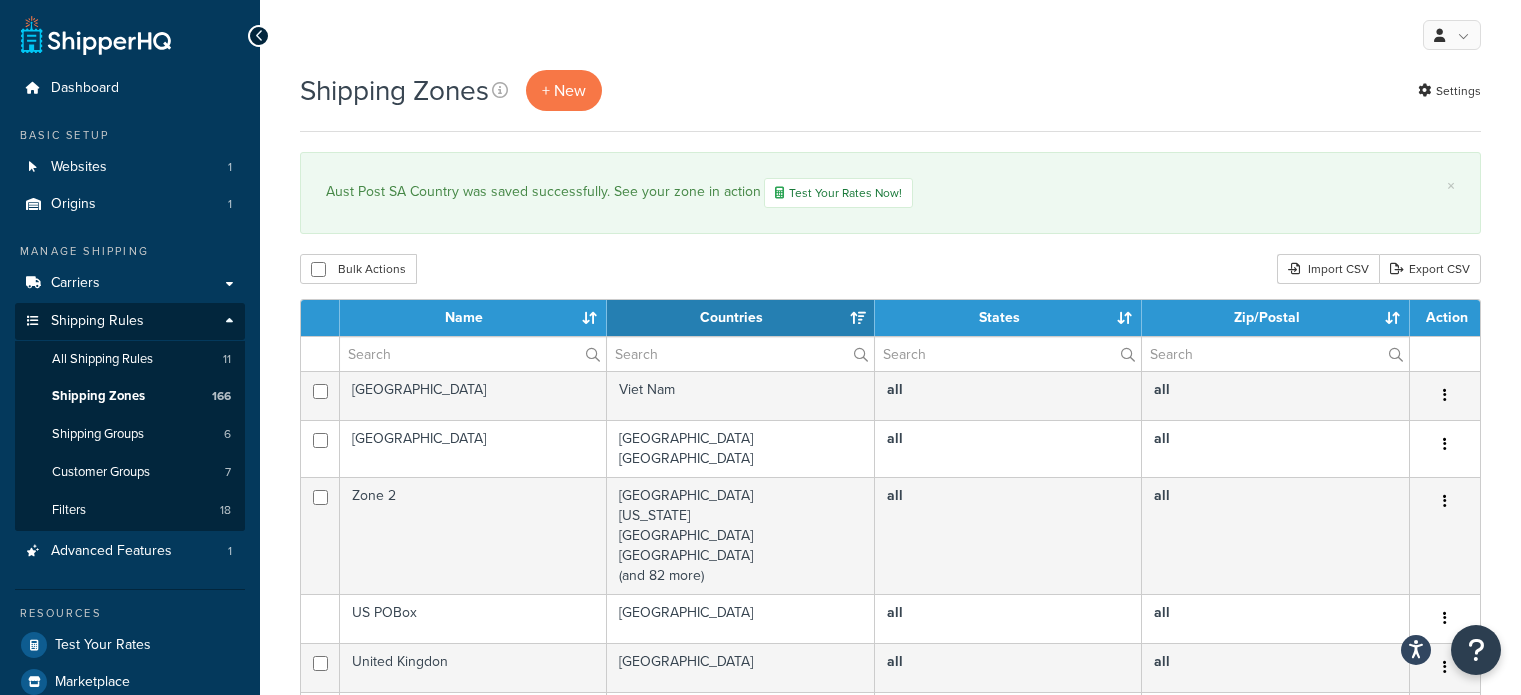scroll, scrollTop: 0, scrollLeft: 0, axis: both 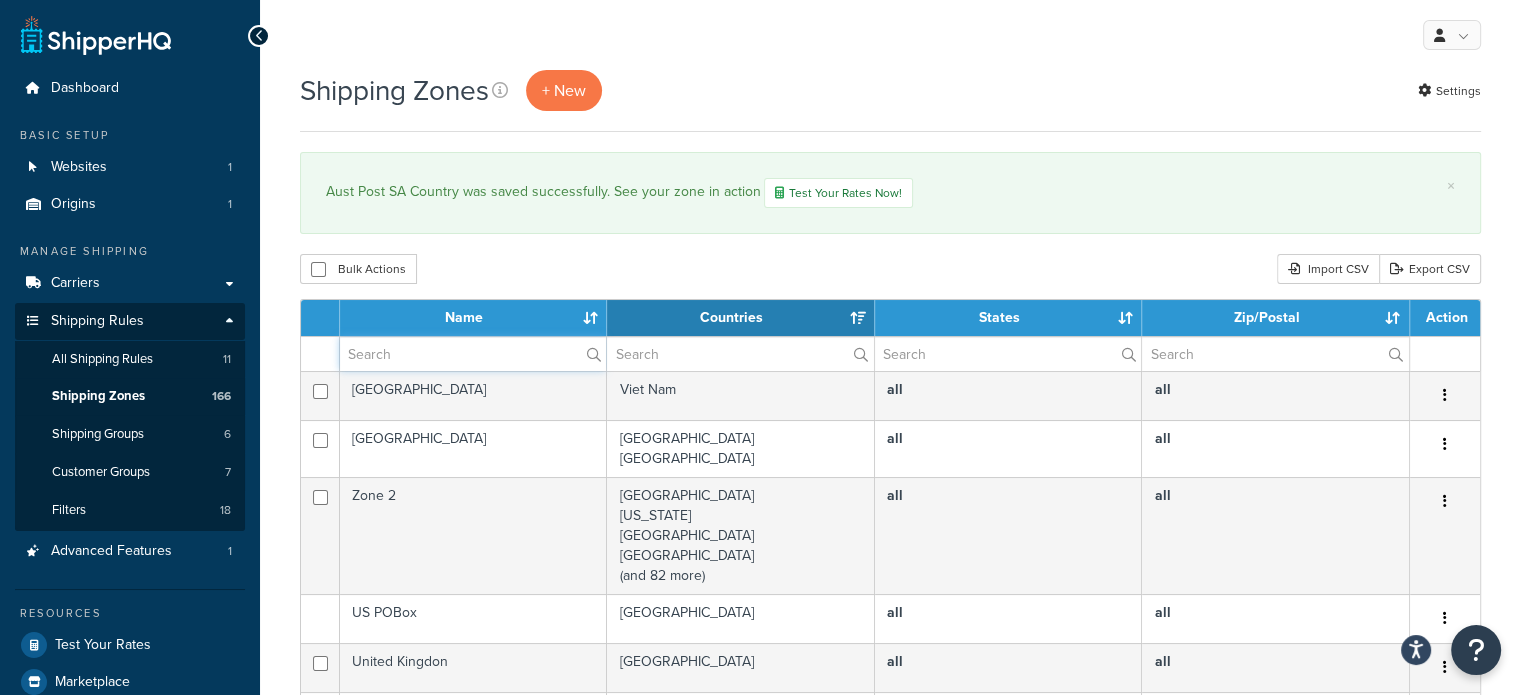 click at bounding box center (473, 354) 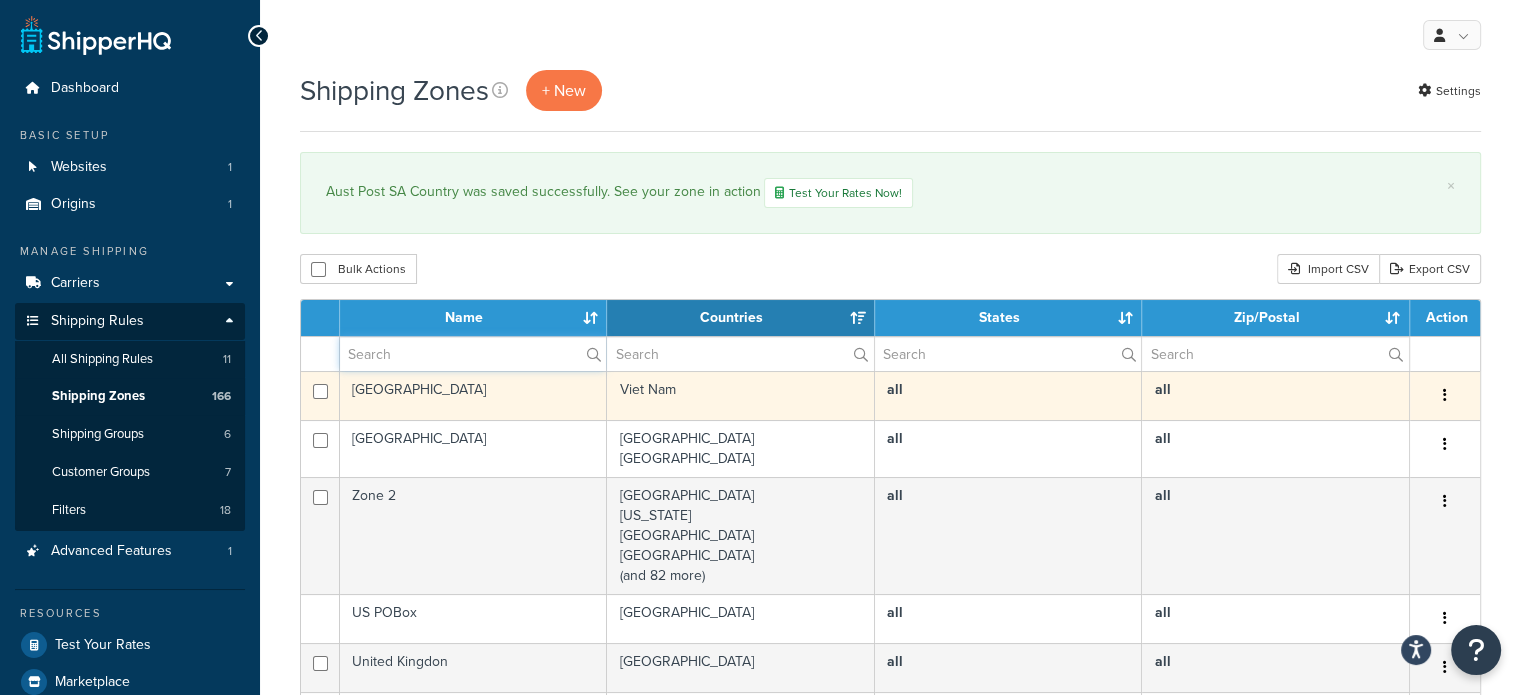 type on "aust post" 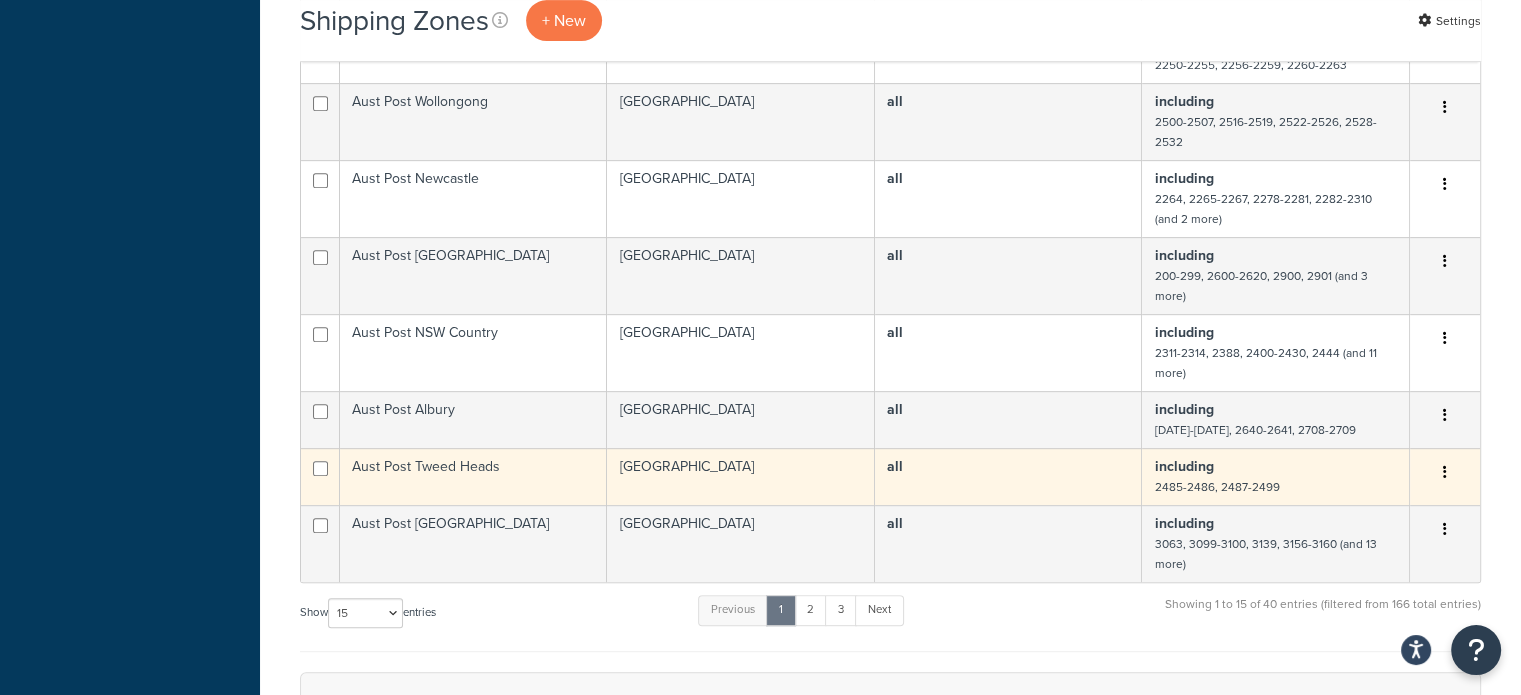 scroll, scrollTop: 900, scrollLeft: 0, axis: vertical 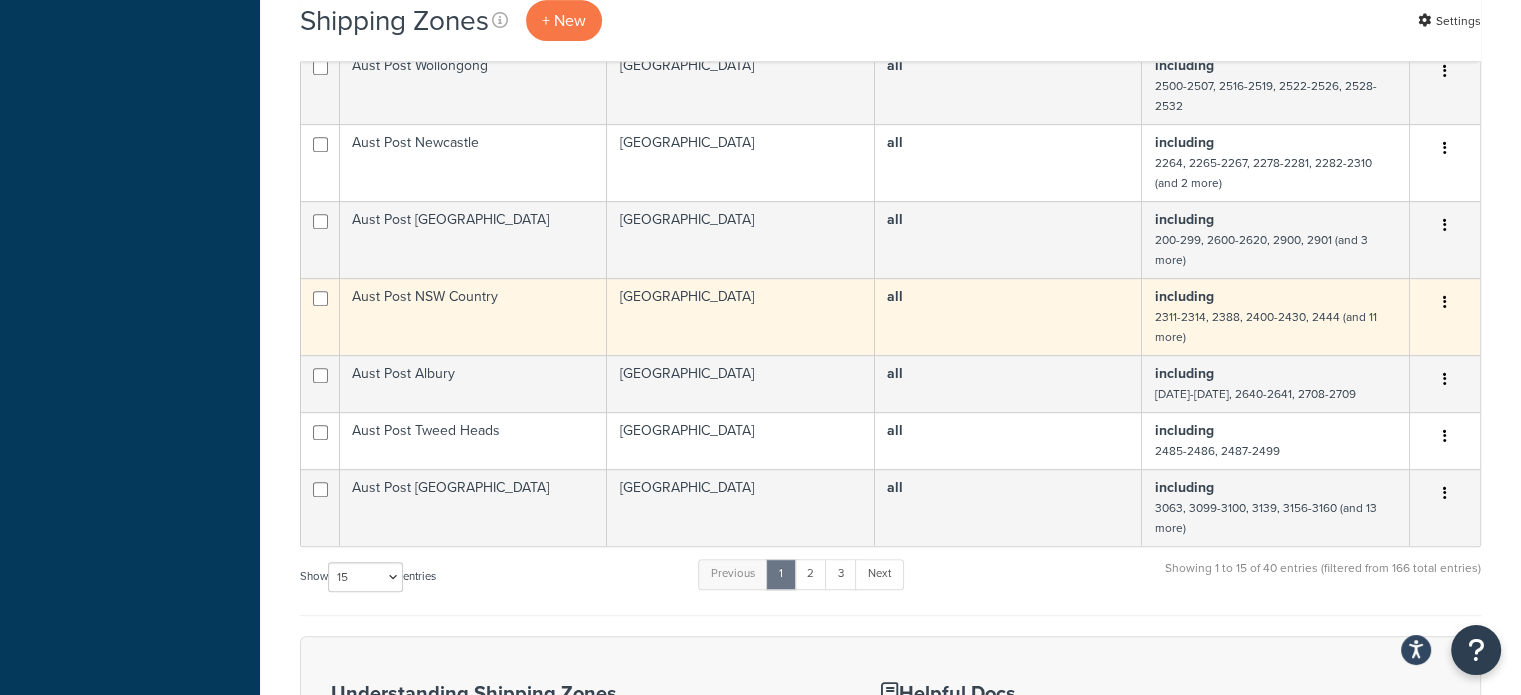 click on "Aust Post NSW Country" at bounding box center (473, 316) 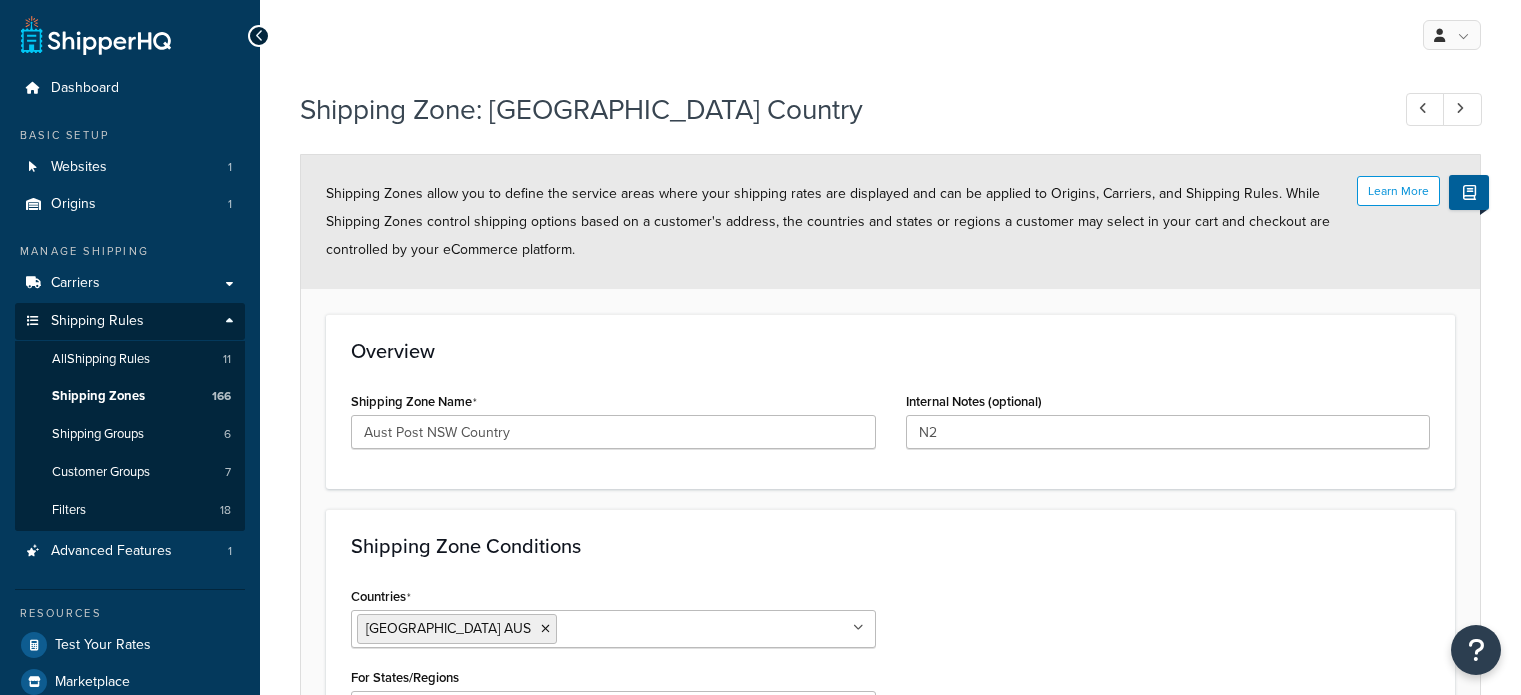 select on "including" 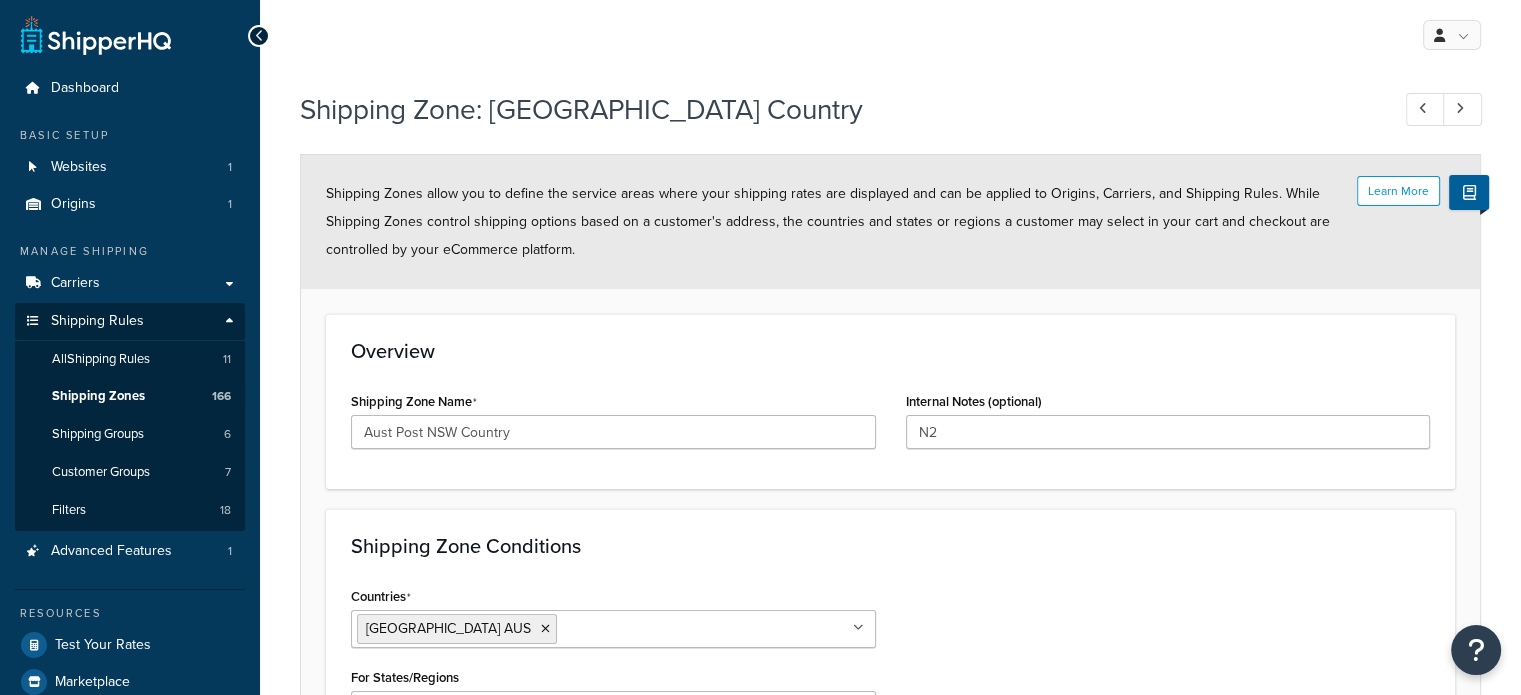 scroll, scrollTop: 0, scrollLeft: 0, axis: both 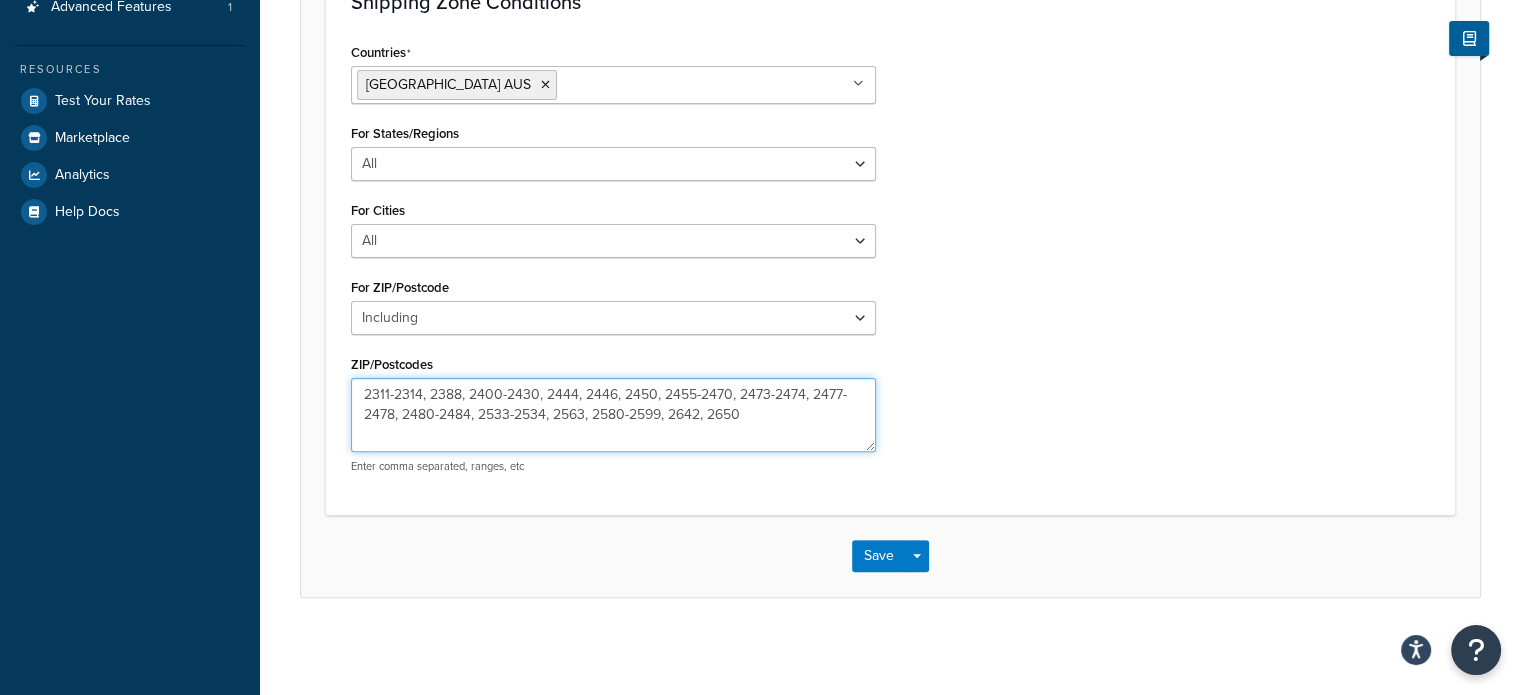 drag, startPoint x: 464, startPoint y: 395, endPoint x: 540, endPoint y: 393, distance: 76.02631 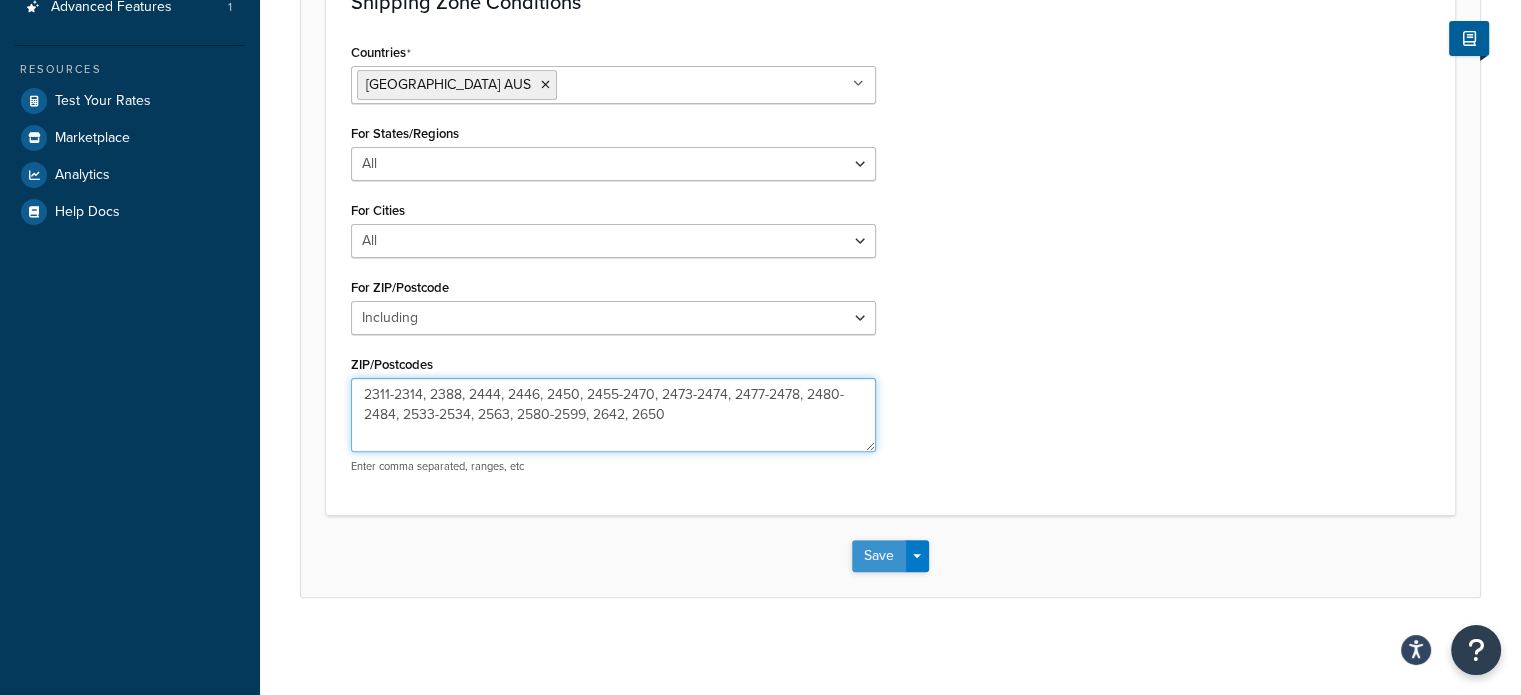 type on "2311-2314, 2388, 2444, 2446, 2450, 2455-2470, 2473-2474, 2477-2478, 2480-2484, 2533-2534, 2563, 2580-2599, 2642, 2650" 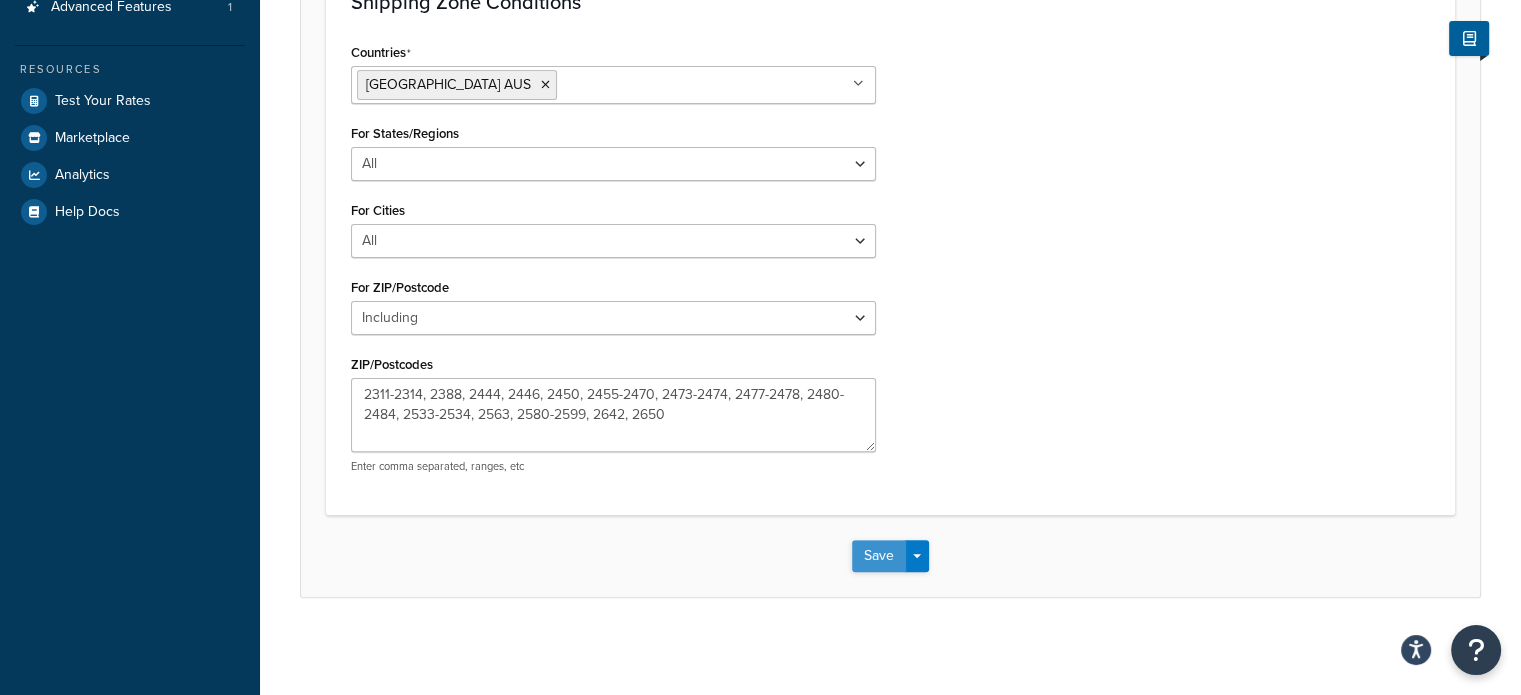 click on "Save" at bounding box center (879, 556) 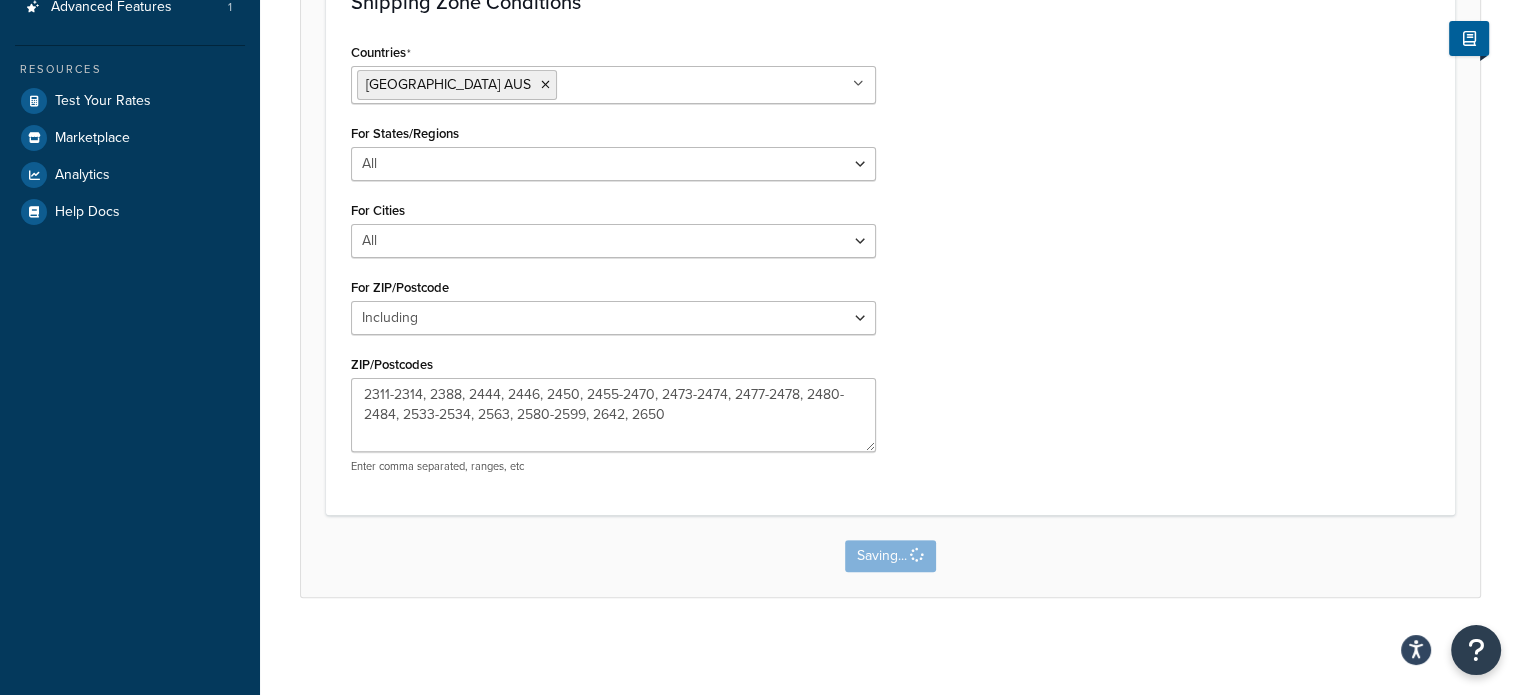 scroll, scrollTop: 0, scrollLeft: 0, axis: both 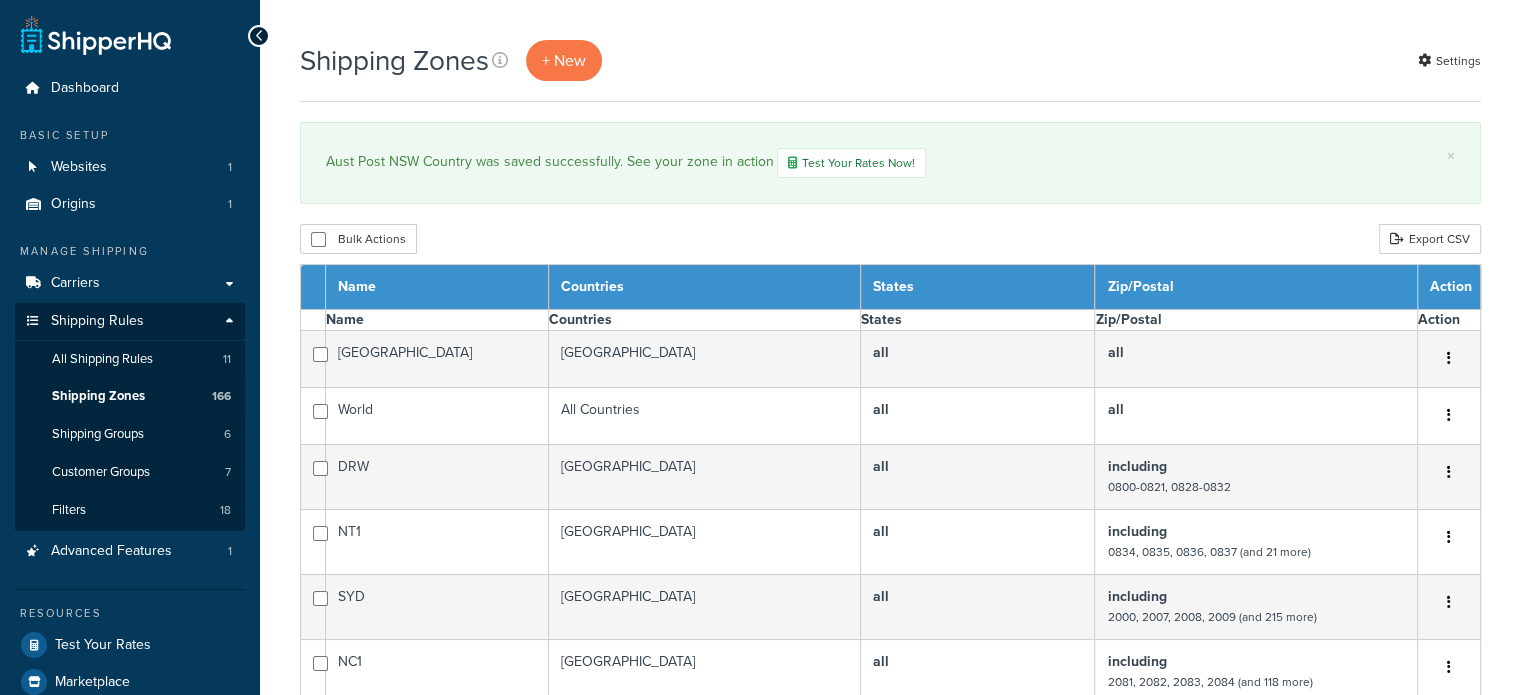 select on "15" 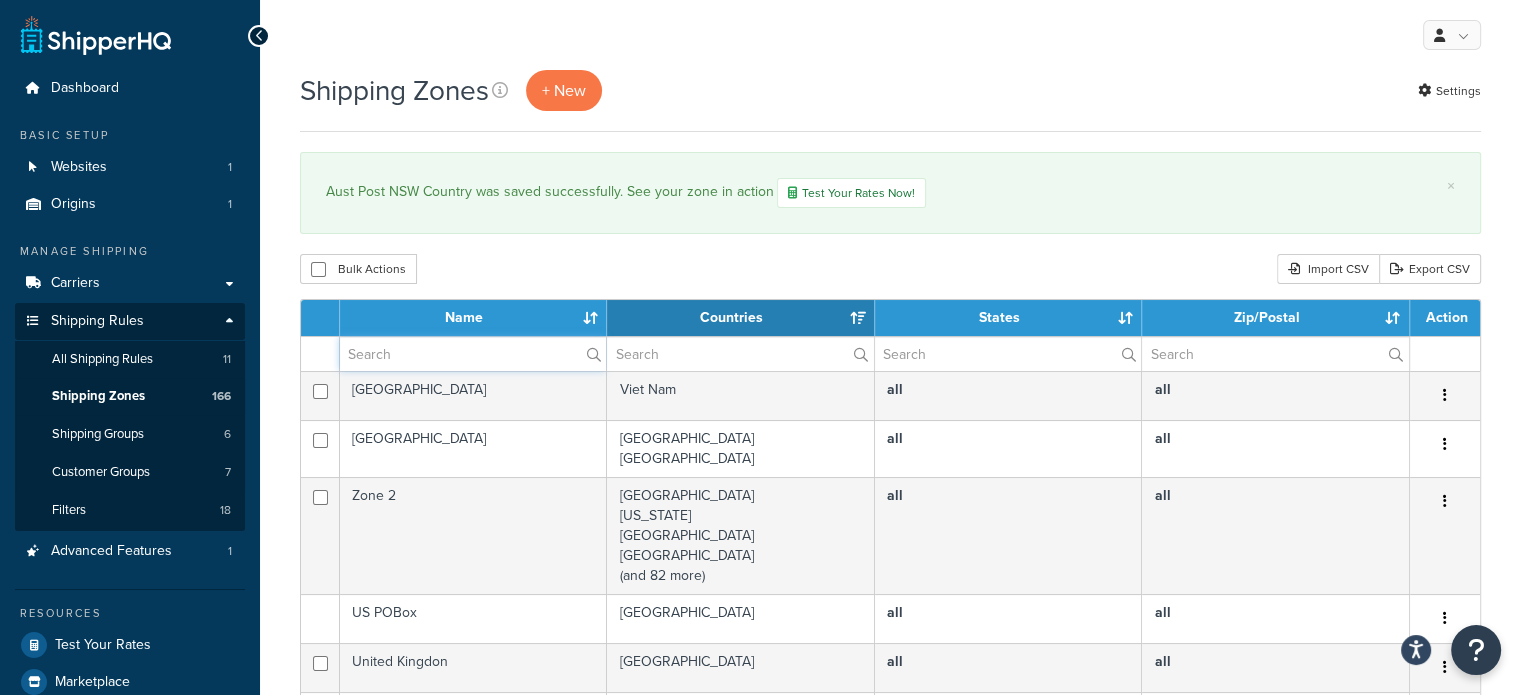 click at bounding box center [473, 354] 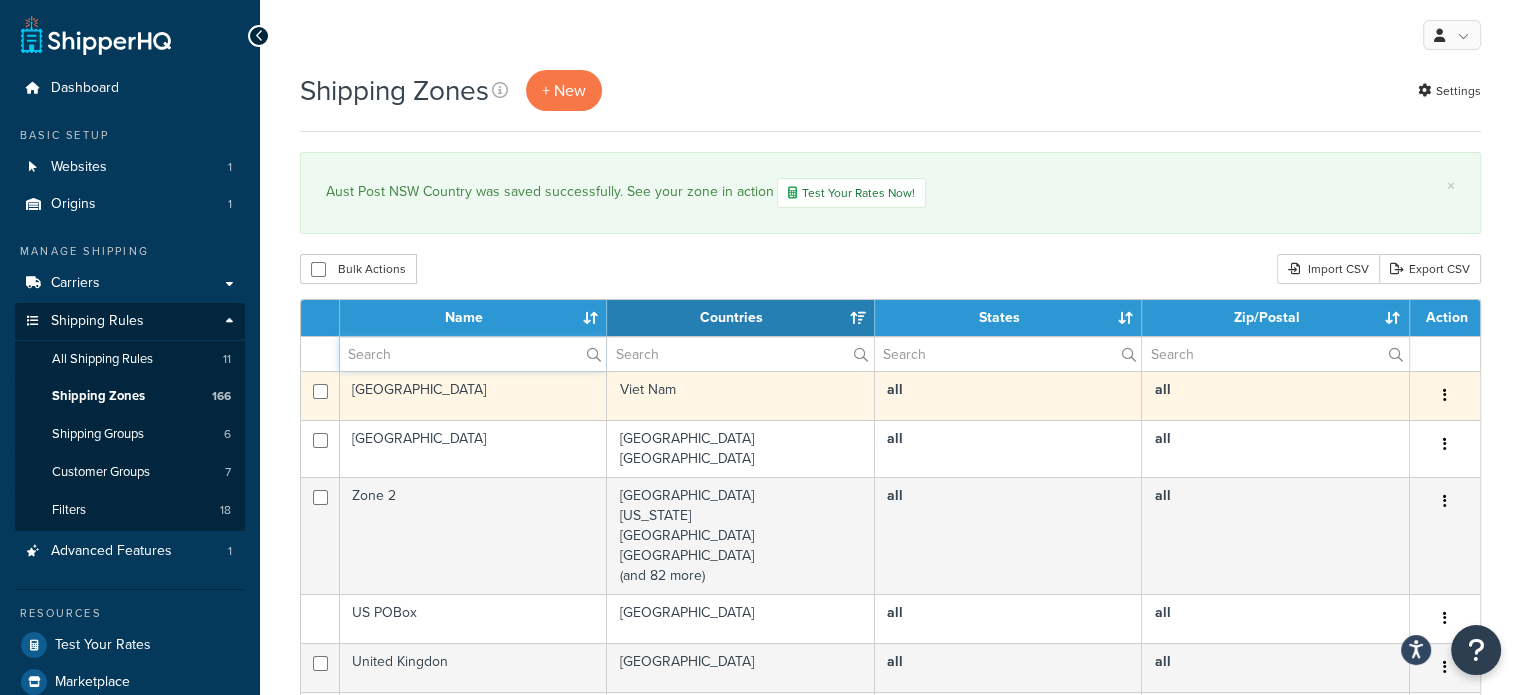 scroll, scrollTop: 0, scrollLeft: 0, axis: both 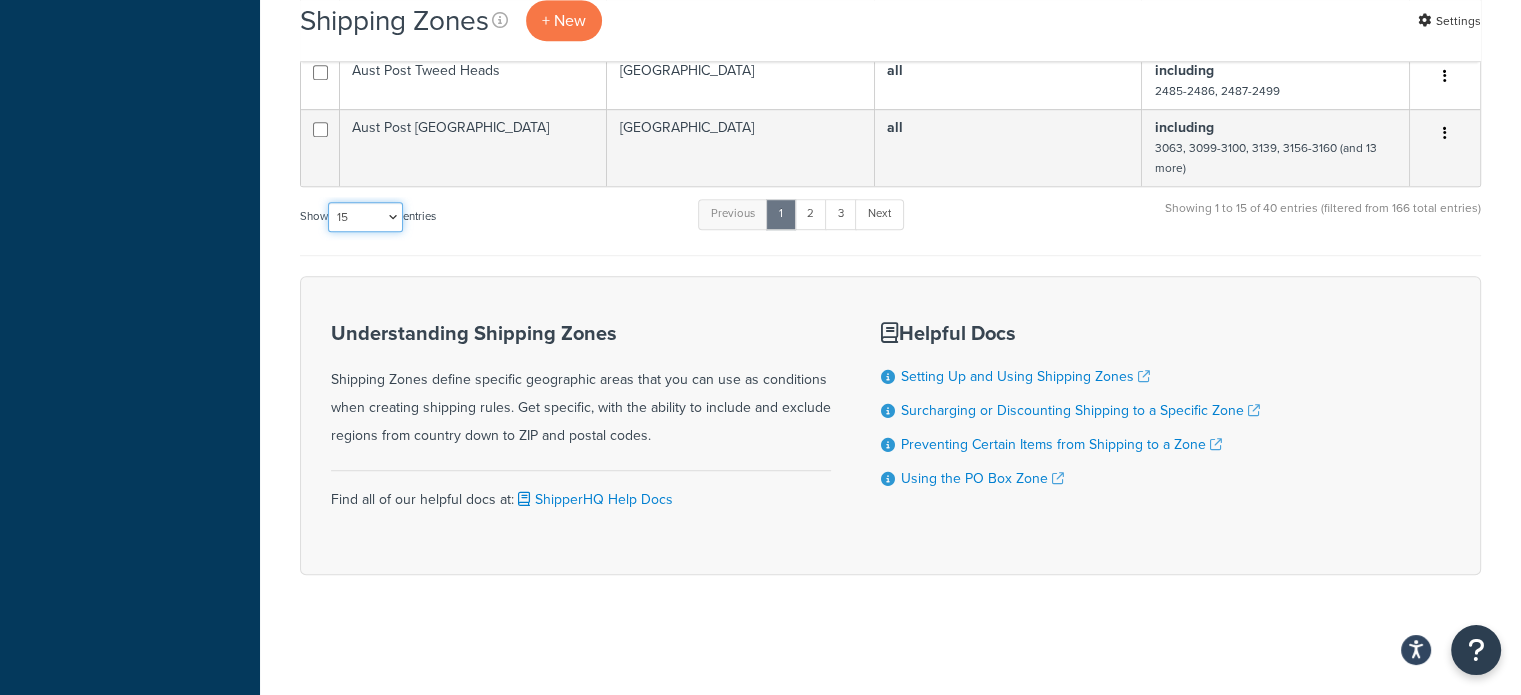 click on "10 15 25 50 100" at bounding box center (365, 217) 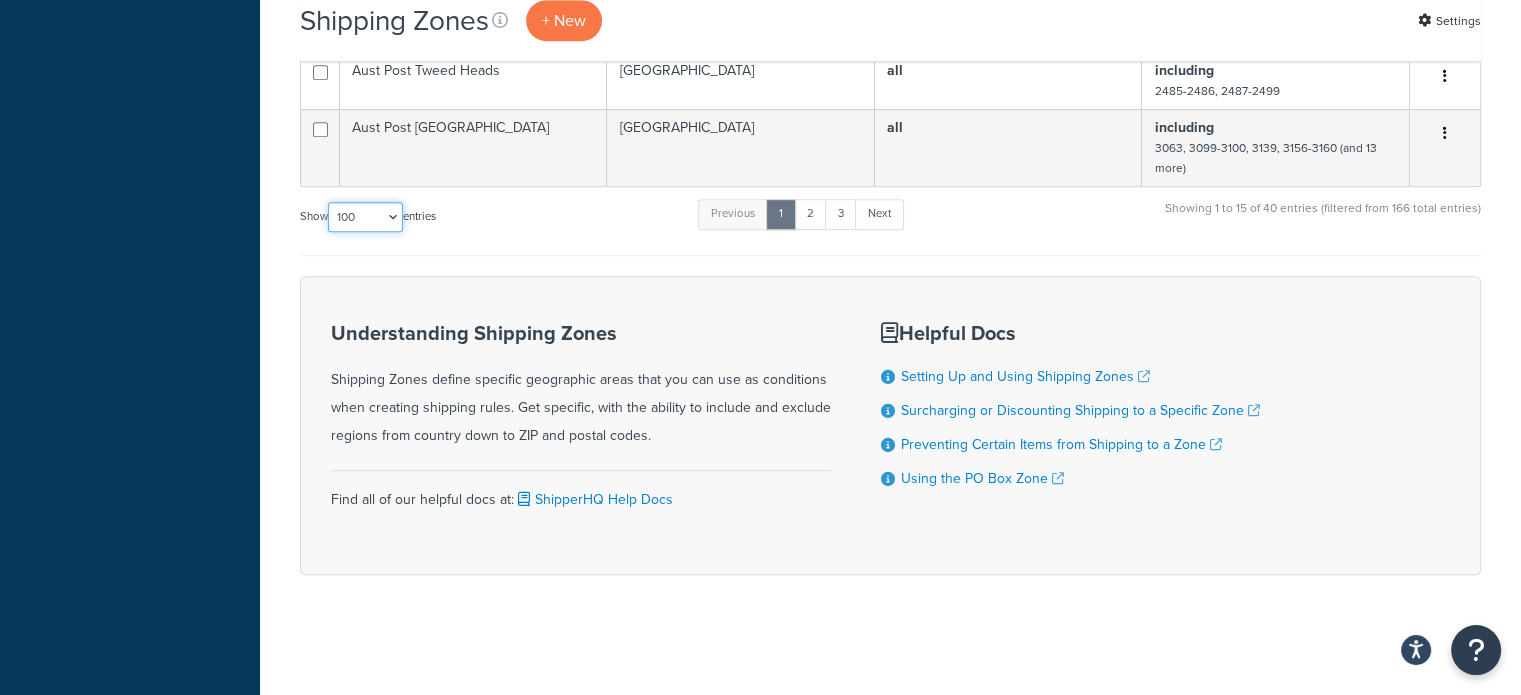 click on "10 15 25 50 100" at bounding box center (365, 217) 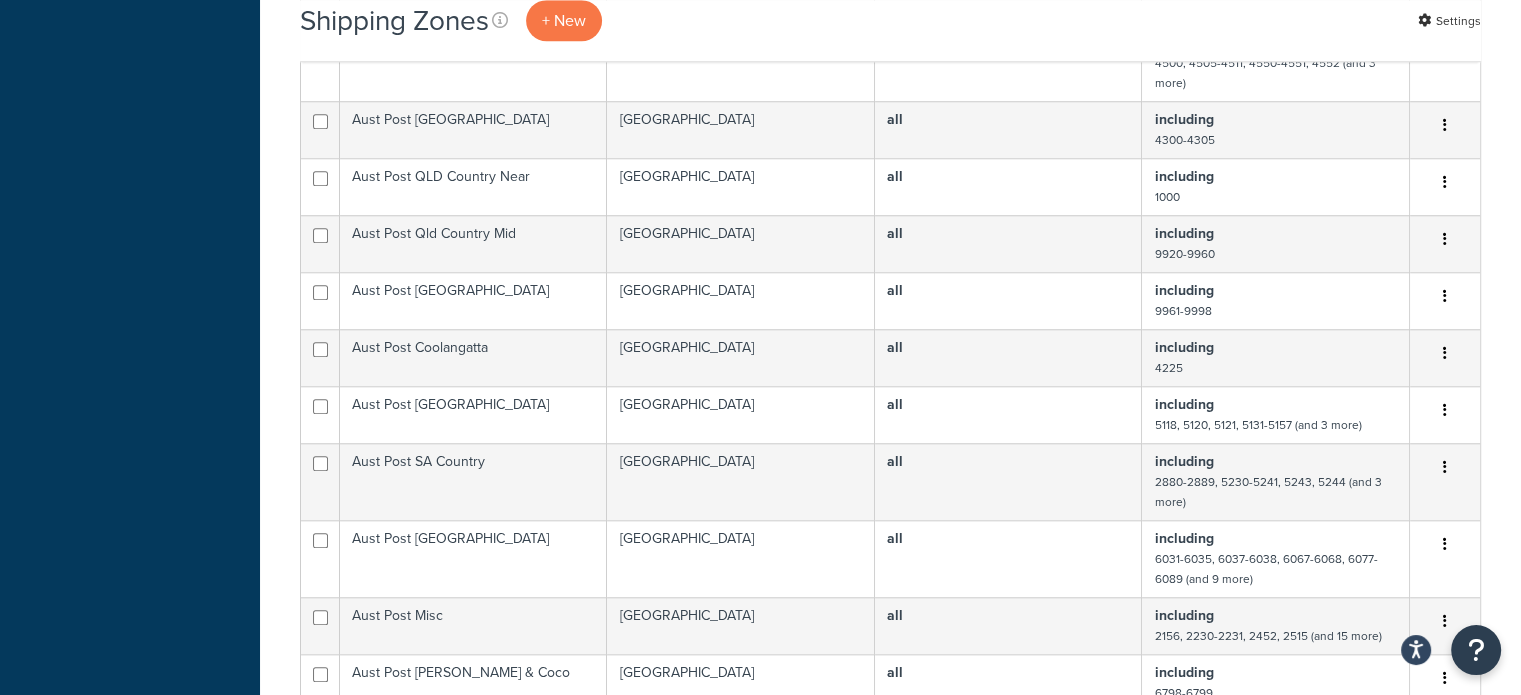 scroll, scrollTop: 2445, scrollLeft: 0, axis: vertical 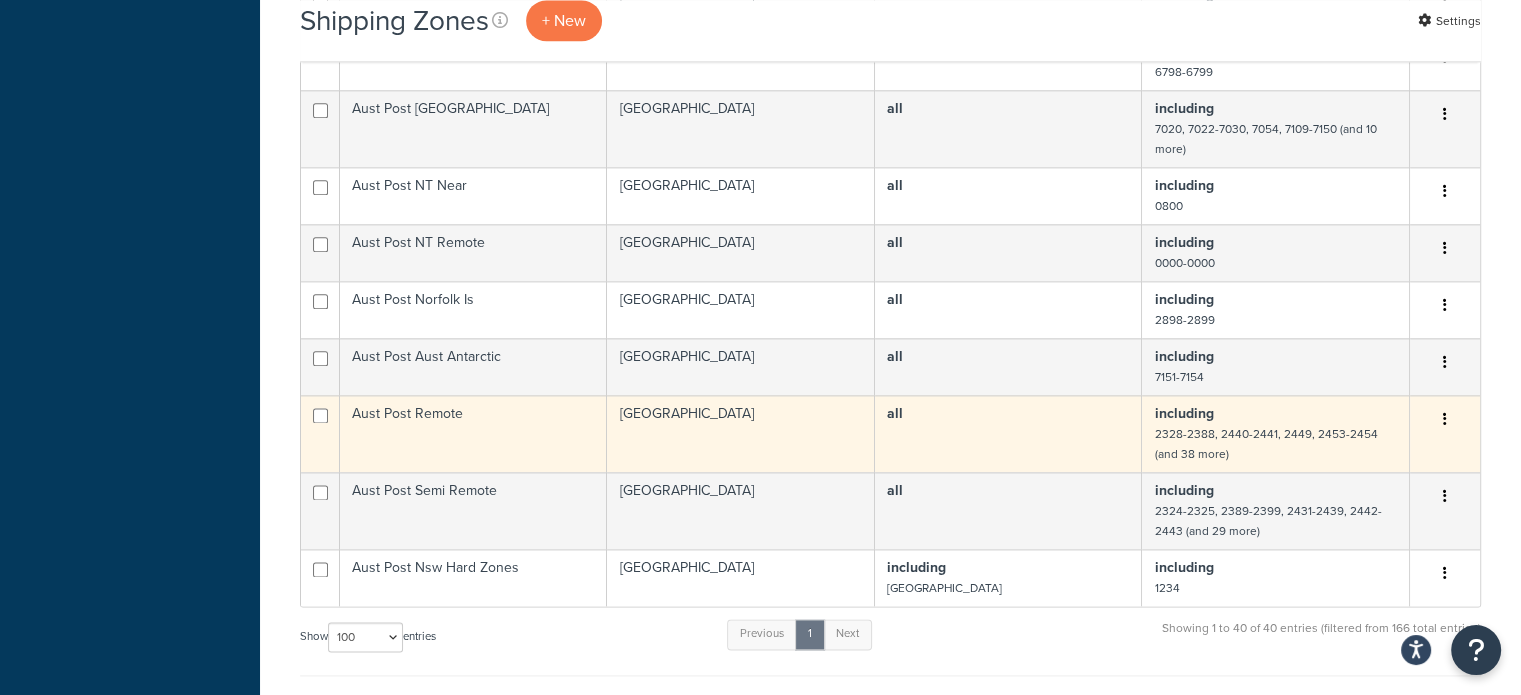 click on "Aust Post Remote" at bounding box center (473, 433) 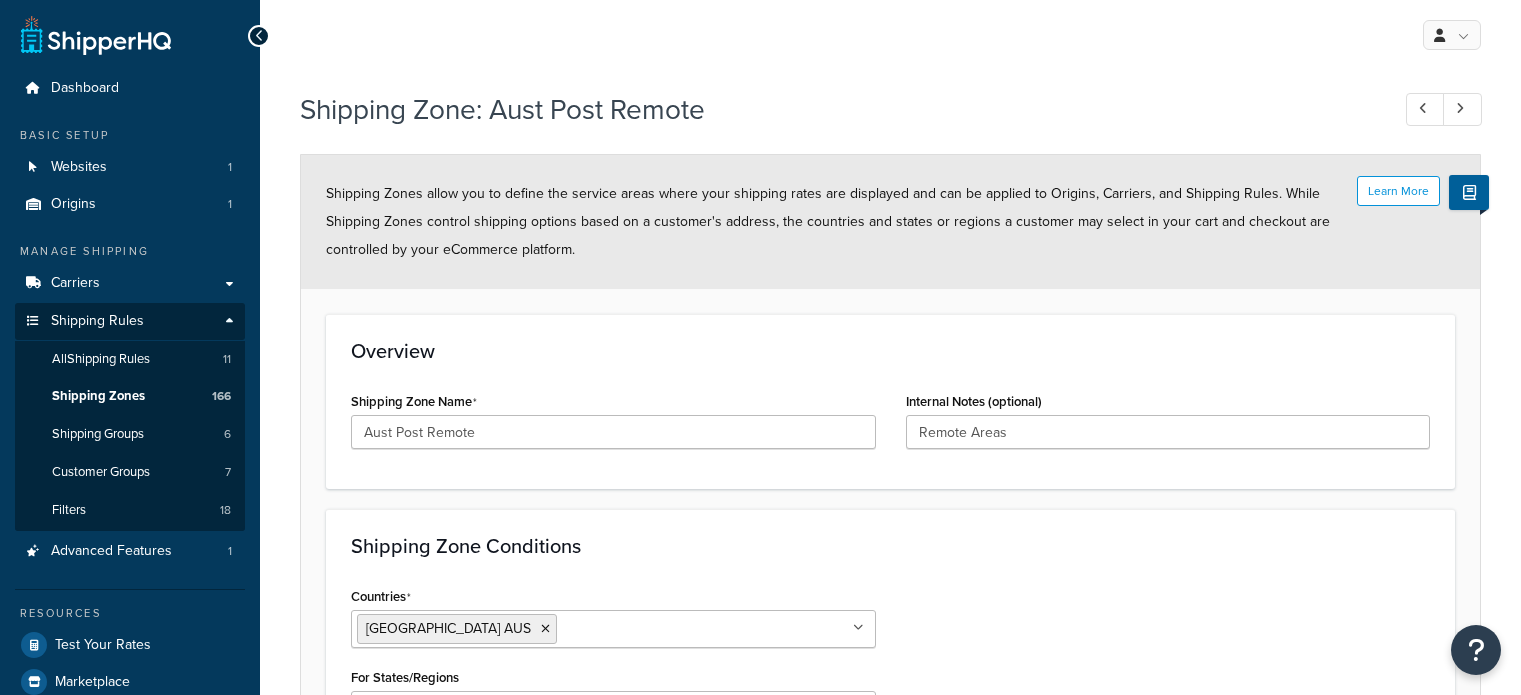 select on "including" 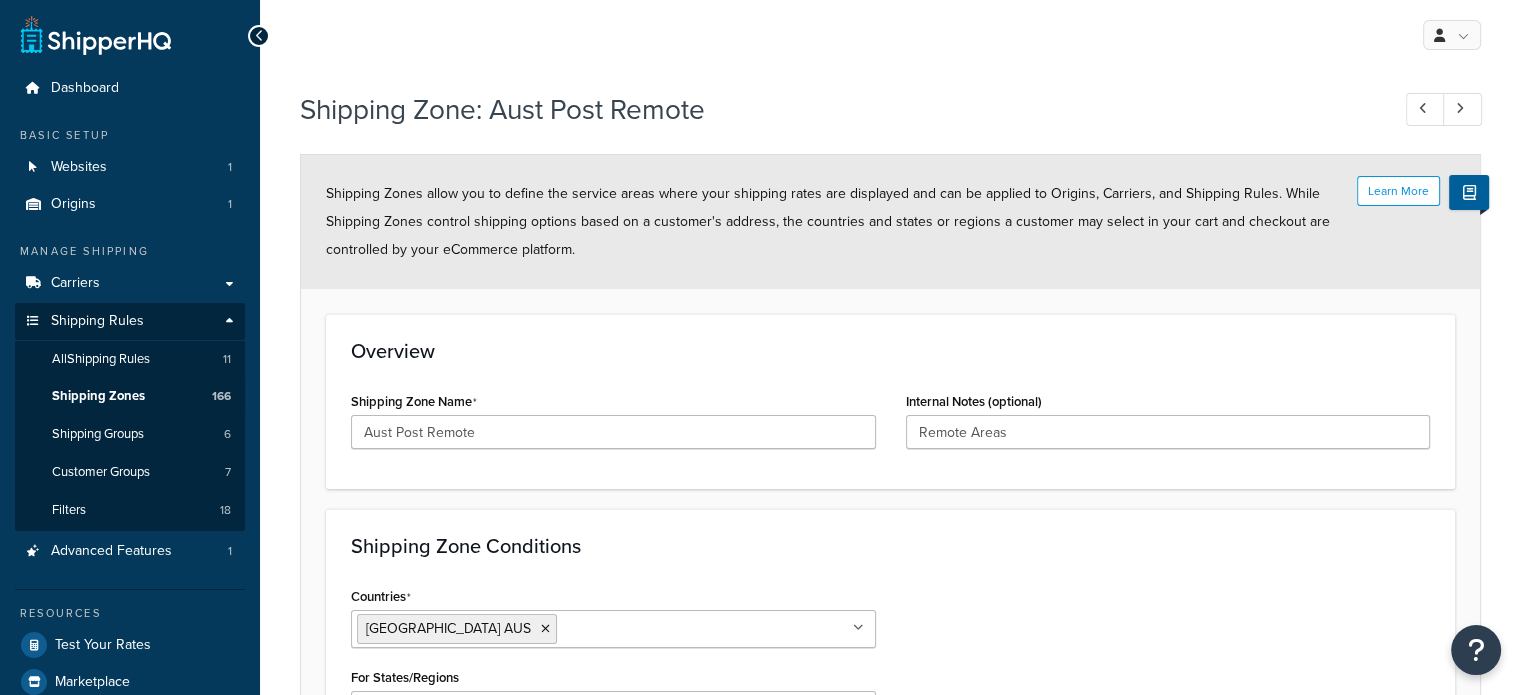 scroll, scrollTop: 0, scrollLeft: 0, axis: both 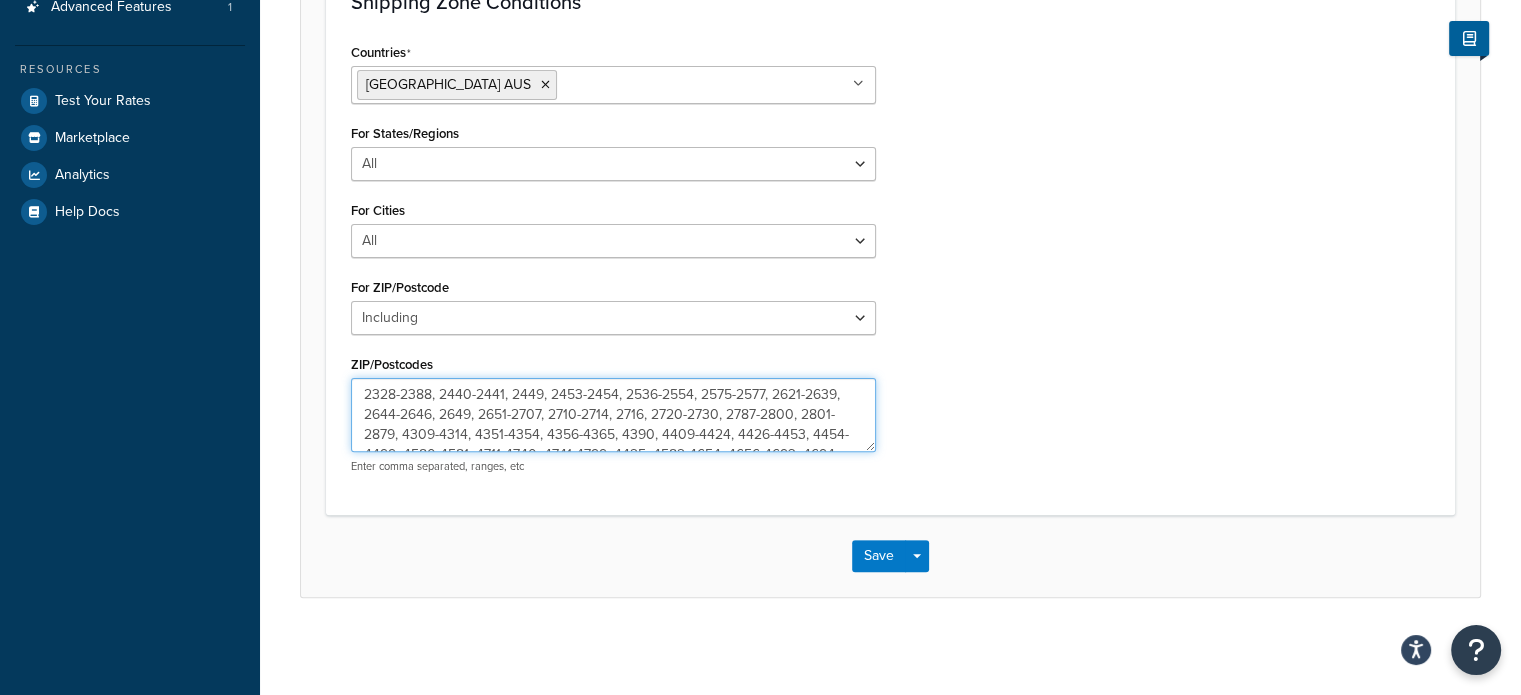 click on "2328-2388, 2440-2441, 2449, 2453-2454, 2536-2554, 2575-2577, 2621-2639, 2644-2646, 2649, 2651-2707, 2710-2714, 2716, 2720-2730, 2787-2800, 2801-2879, 4309-4314, 4351-4354, 4356-4365, 4390, 4409-4424, 4426-4453, 4454-4499, 4580-4581, 4711-4740, 4741-4799, 4425, 4582-4654, 4656-4693, 4694-4699, 4800-4809, 4816-4819, 4821-4830, 4831-4858, 4860-4867, 4869, 4871-4999, 5220-5229, 6275, 6215-6559, 6561-6700, 6701-6797, 0801-0999" at bounding box center (613, 415) 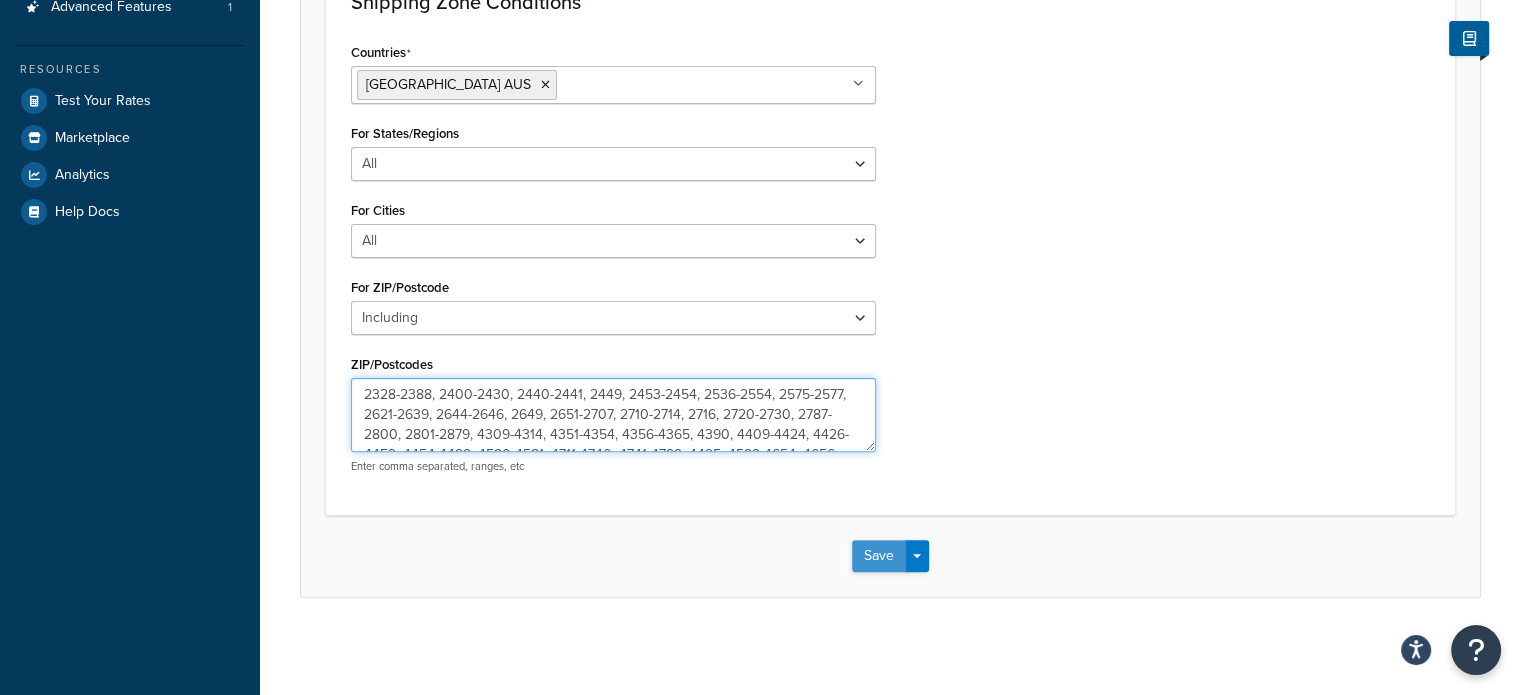type on "2328-2388, 2400-2430, 2440-2441, 2449, 2453-2454, 2536-2554, 2575-2577, 2621-2639, 2644-2646, 2649, 2651-2707, 2710-2714, 2716, 2720-2730, 2787-2800, 2801-2879, 4309-4314, 4351-4354, 4356-4365, 4390, 4409-4424, 4426-4453, 4454-4499, 4580-4581, 4711-4740, 4741-4799, 4425, 4582-4654, 4656-4693, 4694-4699, 4800-4809, 4816-4819, 4821-4830, 4831-4858, 4860-4867, 4869, 4871-4999, 5220-5229, 6275, 6215-6559, 6561-6700, 6701-6797, 0801-0999" 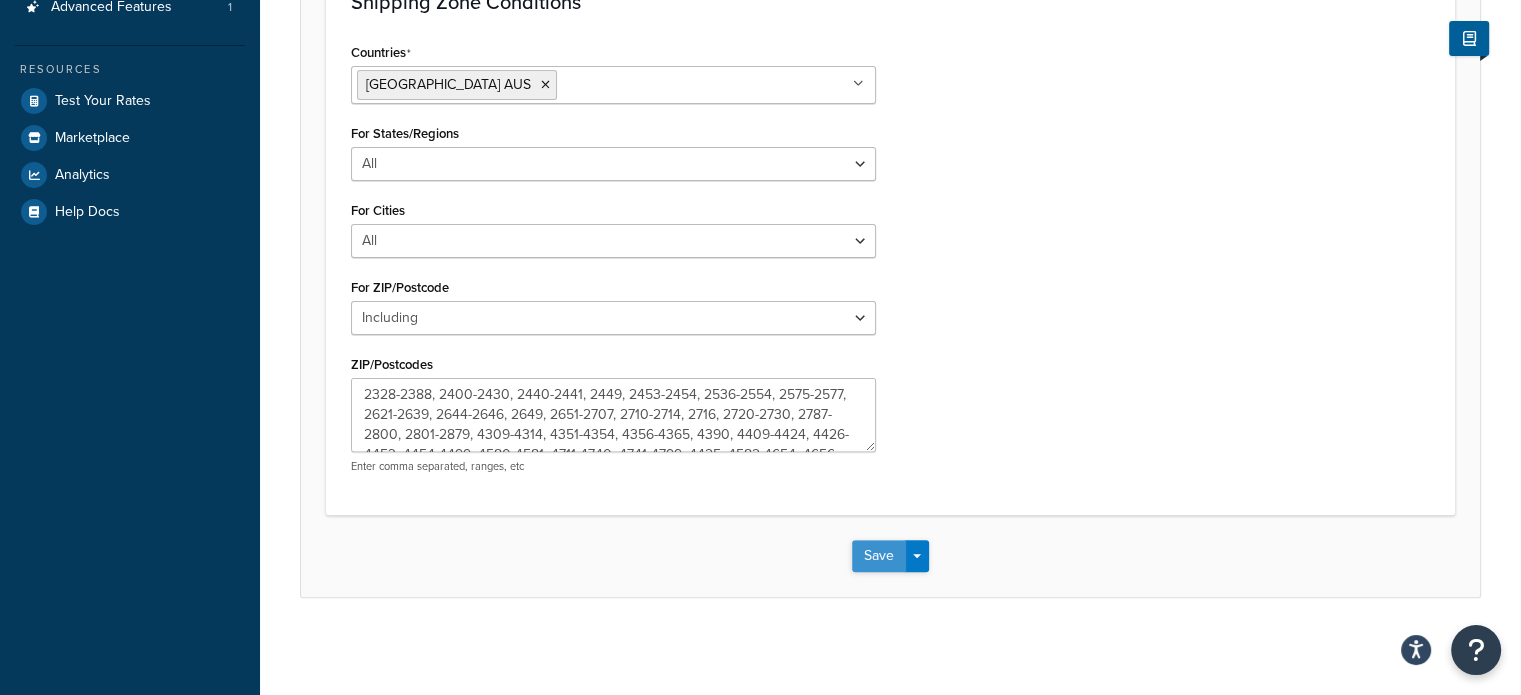 click on "Save" at bounding box center [879, 556] 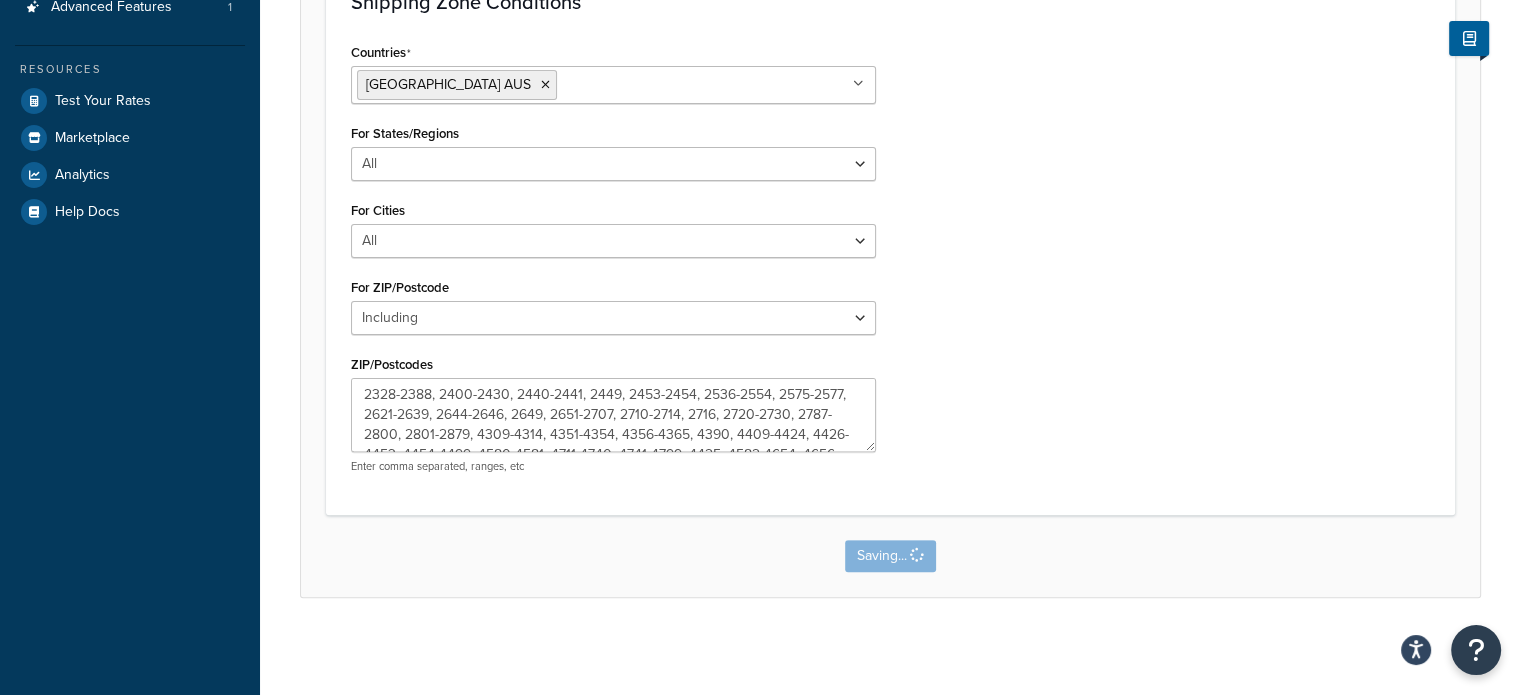 scroll, scrollTop: 0, scrollLeft: 0, axis: both 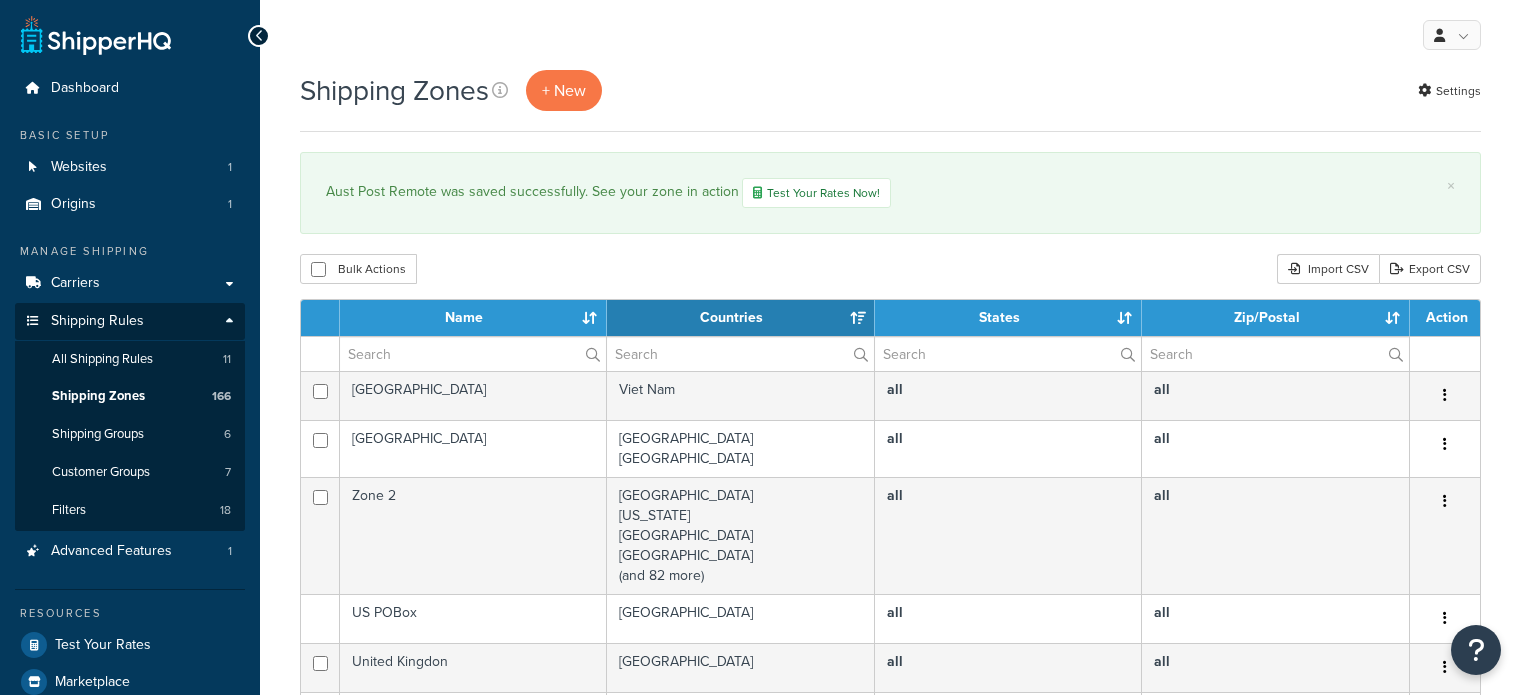 select on "15" 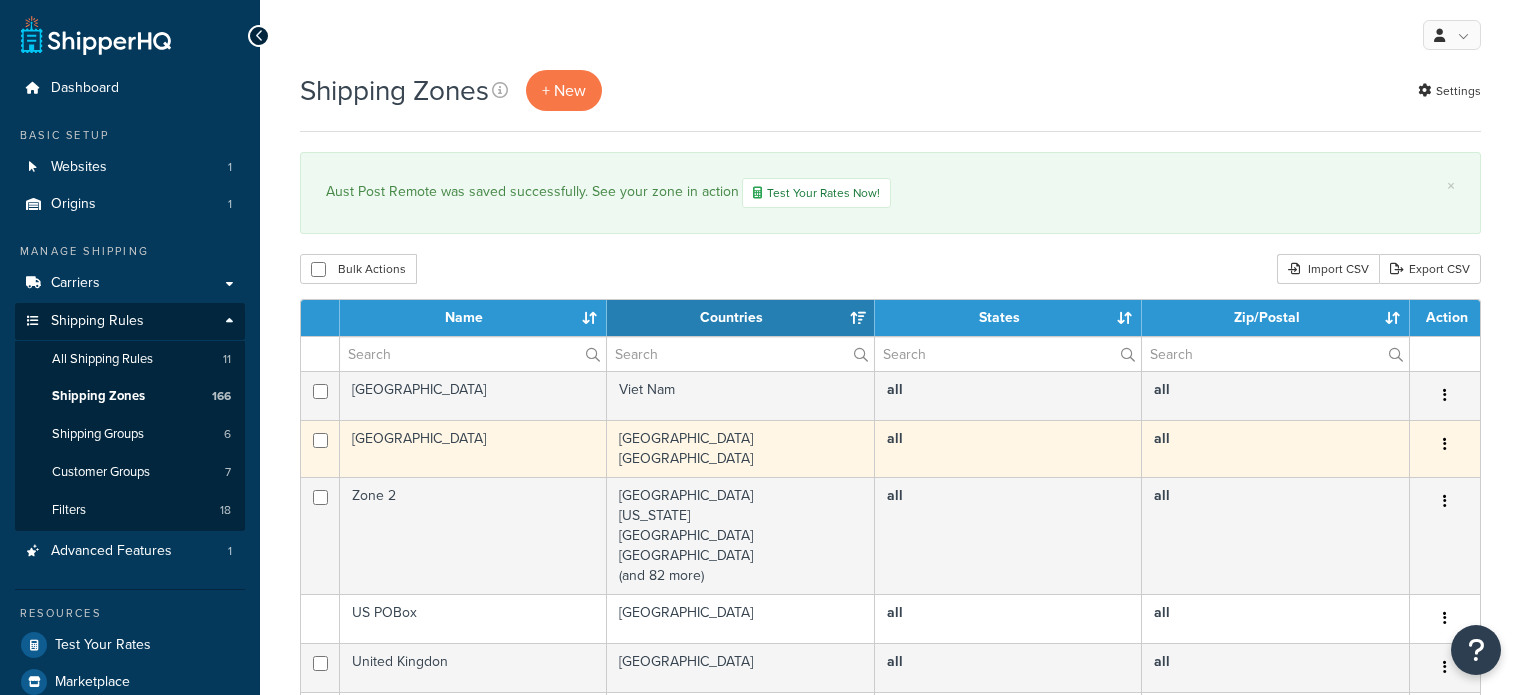 scroll, scrollTop: 0, scrollLeft: 0, axis: both 